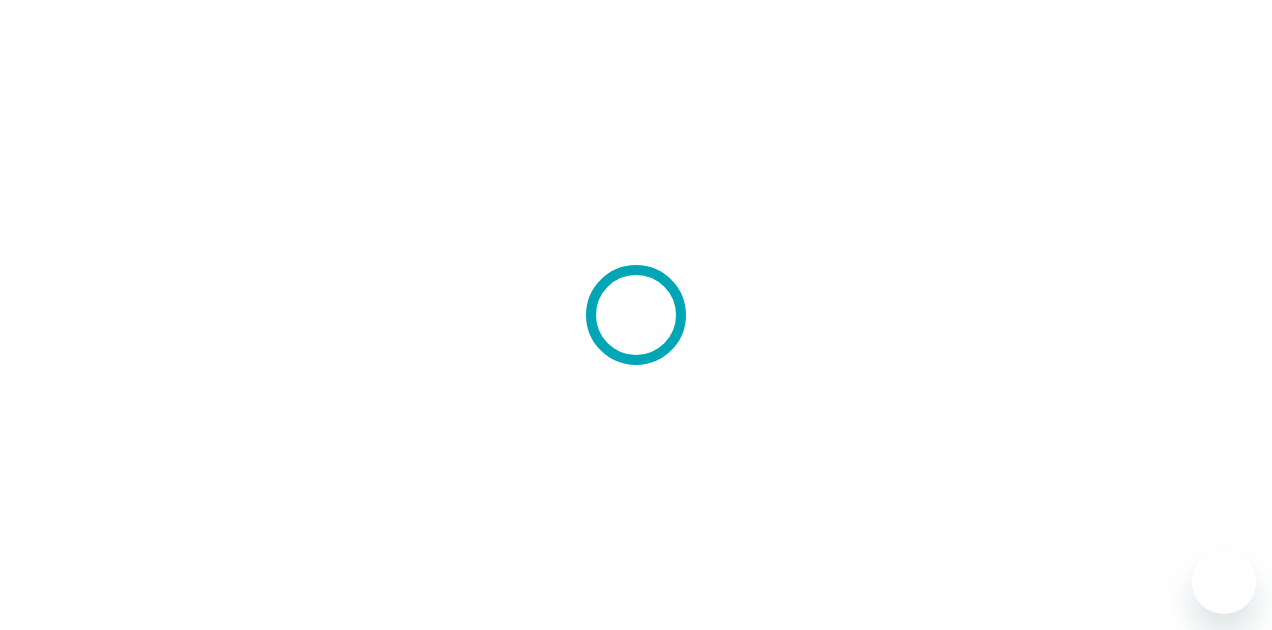 scroll, scrollTop: 0, scrollLeft: 0, axis: both 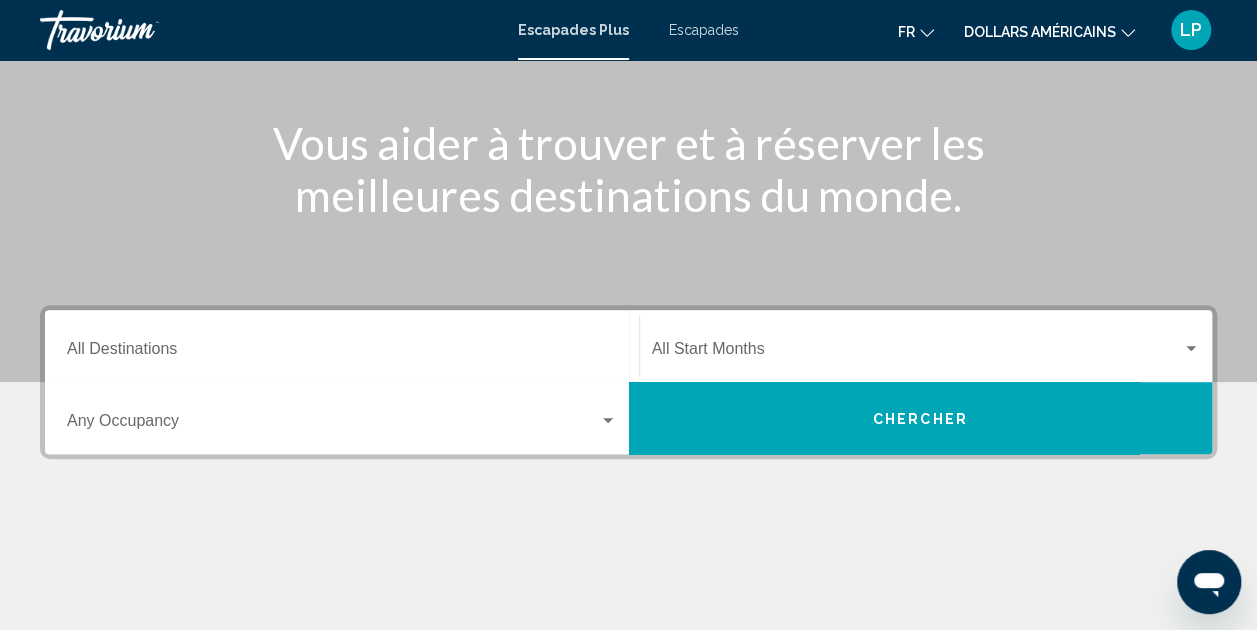 click on "Destination All Destinations" at bounding box center [342, 353] 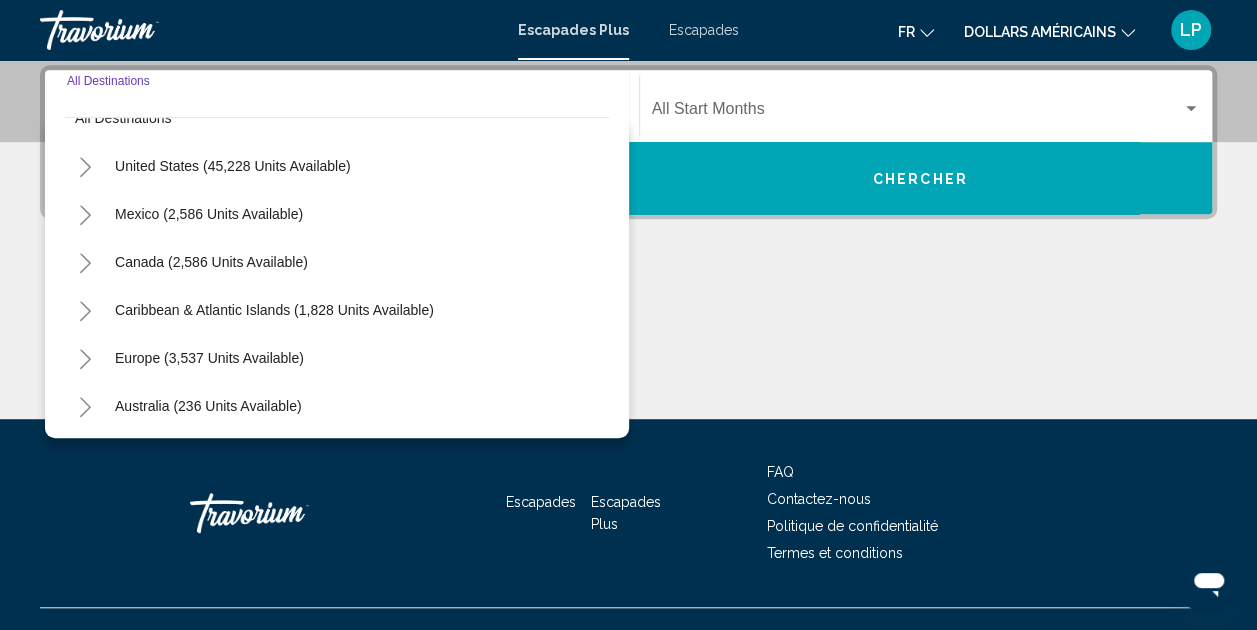 scroll, scrollTop: 40, scrollLeft: 0, axis: vertical 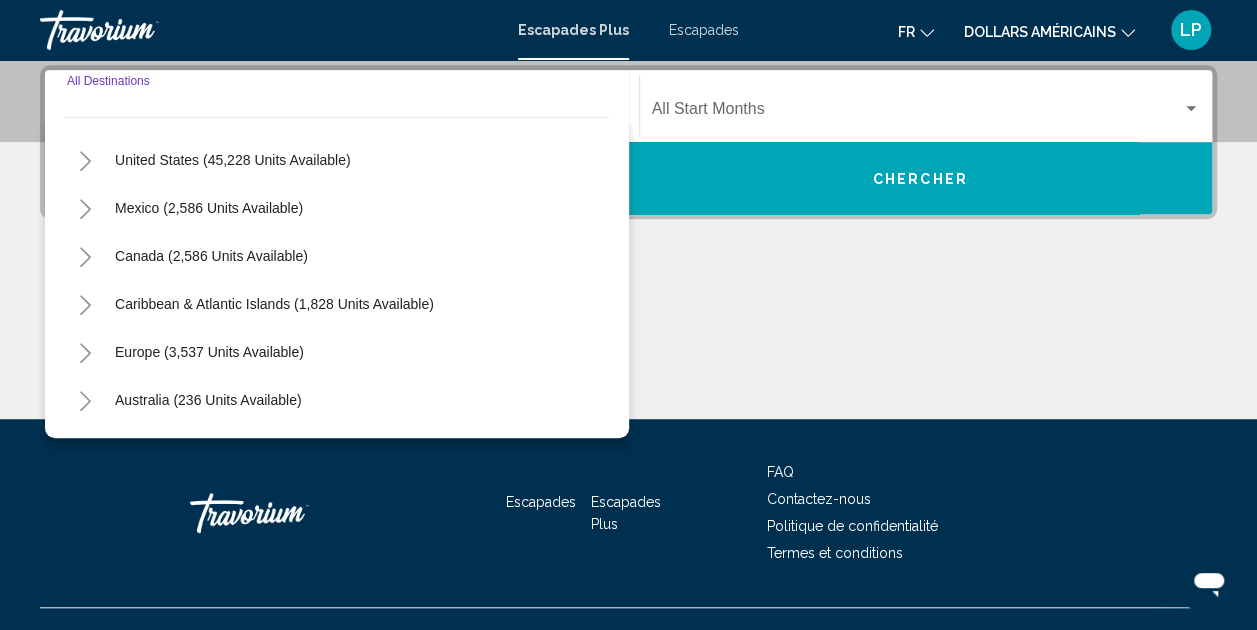 click on "Europe (3,537 units available)" at bounding box center (337, 400) 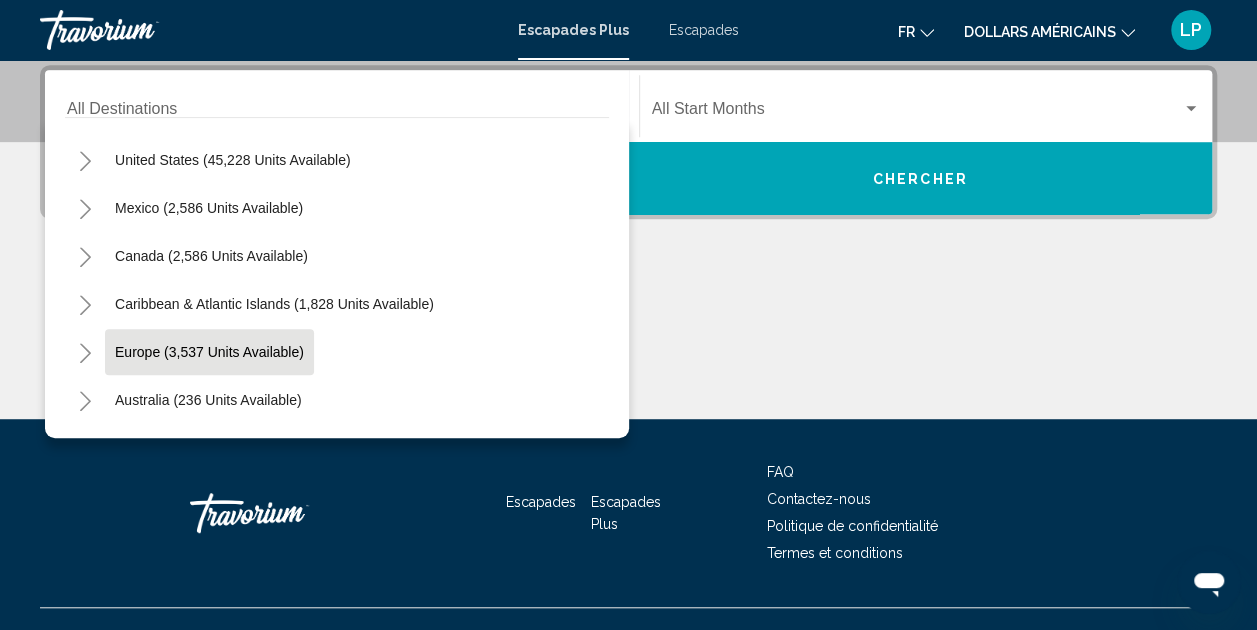 click on "Europe (3,537 units available)" at bounding box center [208, 400] 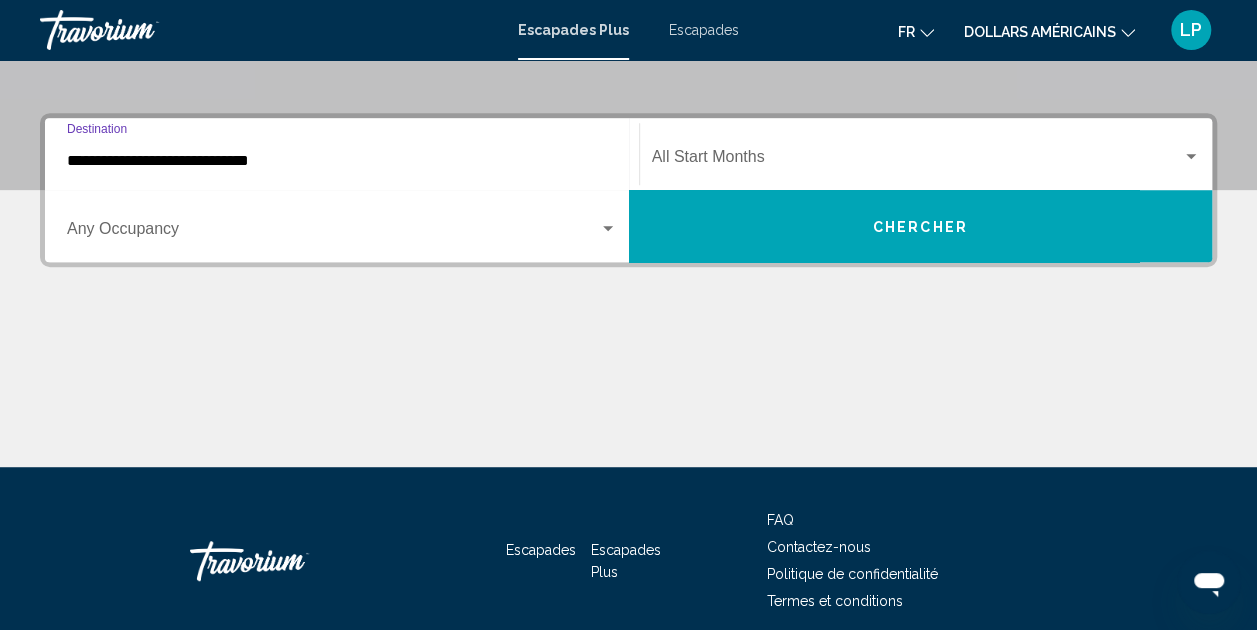 click on "**********" at bounding box center [342, 161] 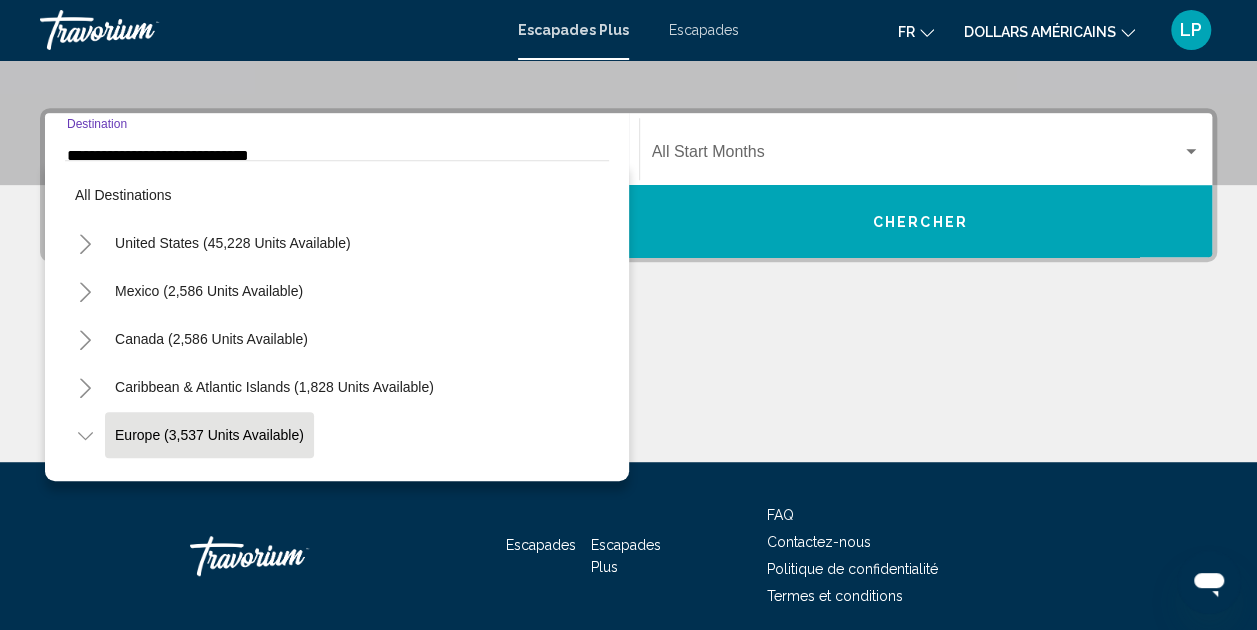 scroll, scrollTop: 119, scrollLeft: 0, axis: vertical 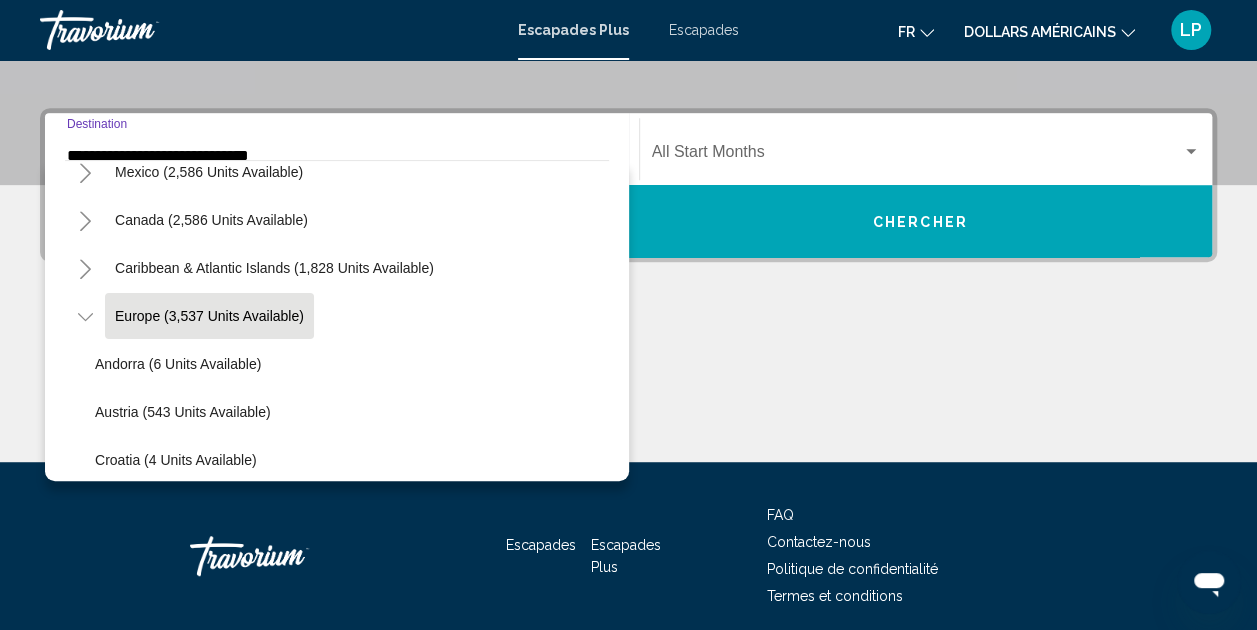 click on "Europe (3,537 units available)" 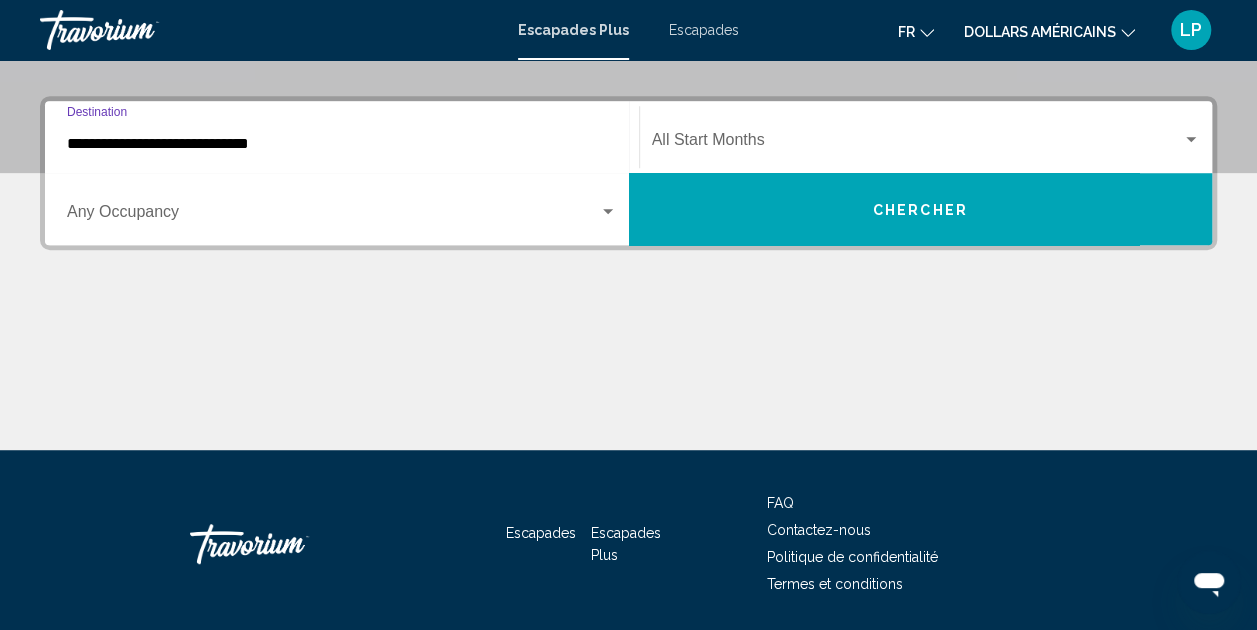 click on "Start Month All Start Months" 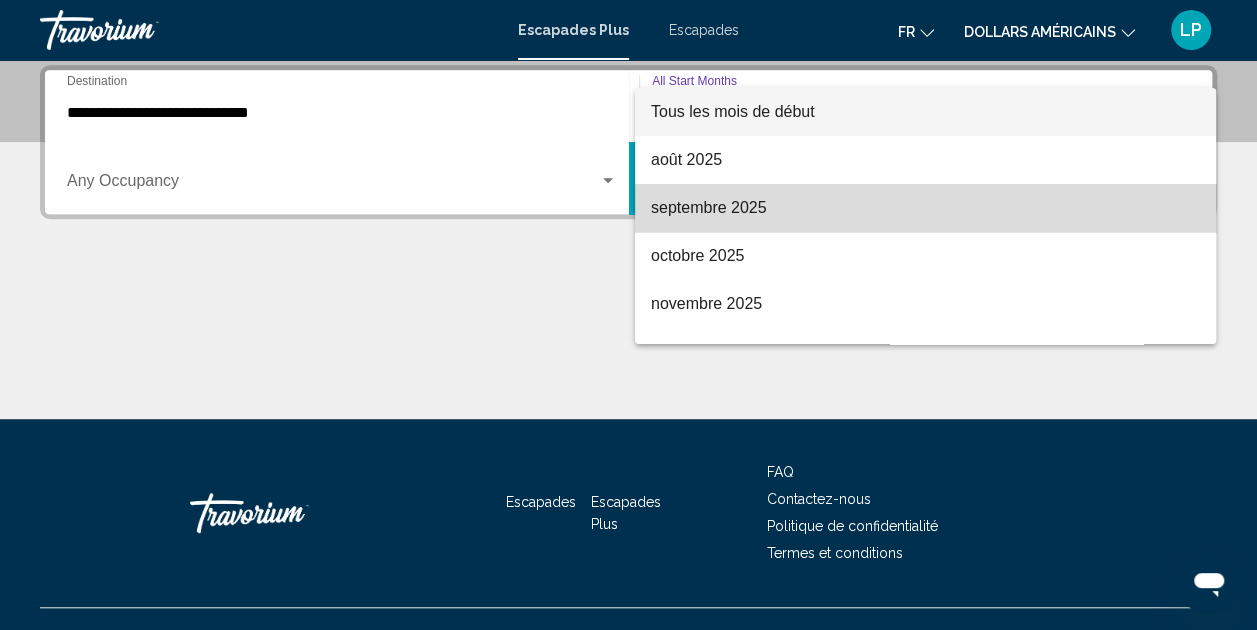 click on "septembre 2025" at bounding box center (925, 208) 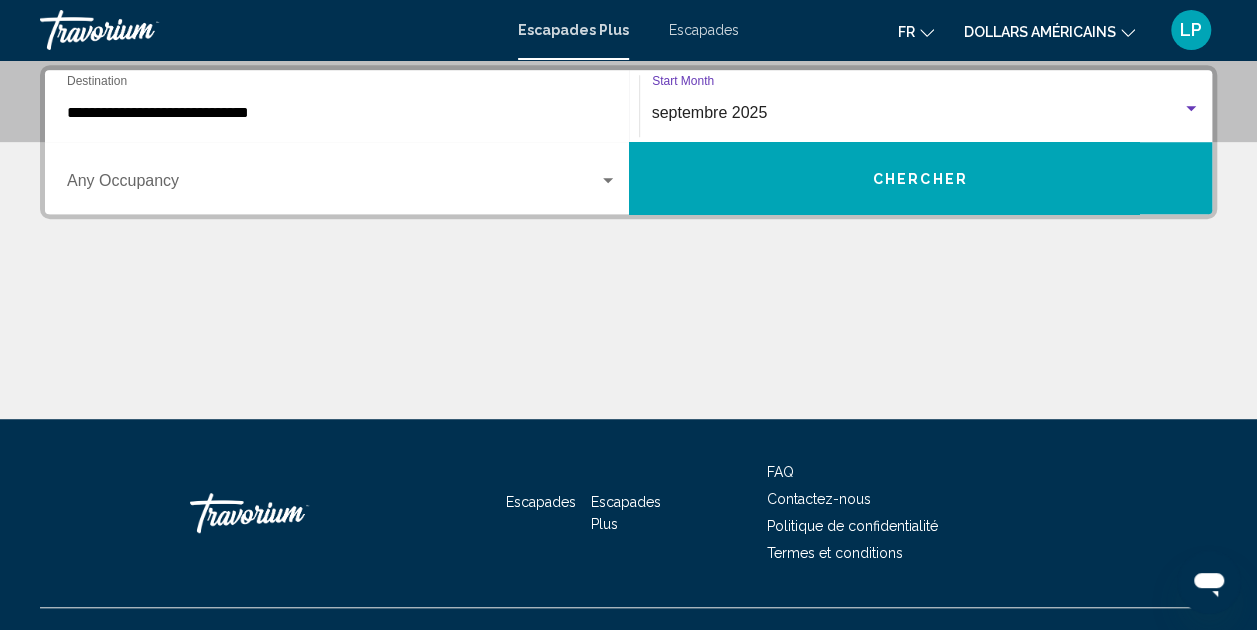 click on "Chercher" at bounding box center [921, 178] 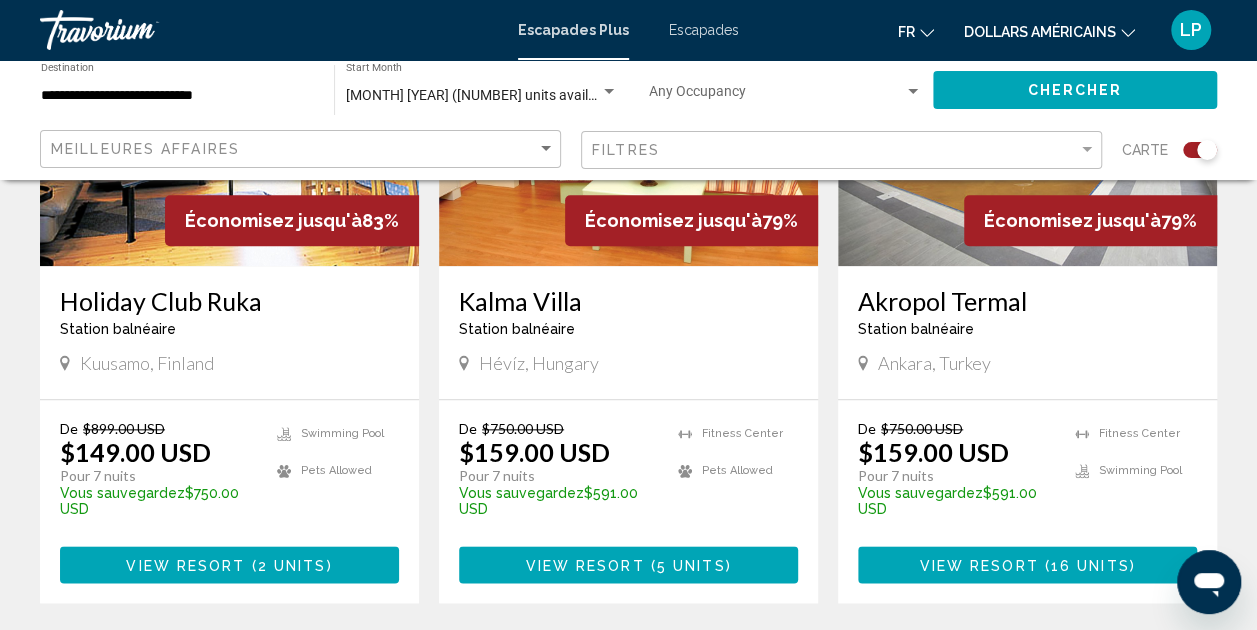 scroll, scrollTop: 942, scrollLeft: 0, axis: vertical 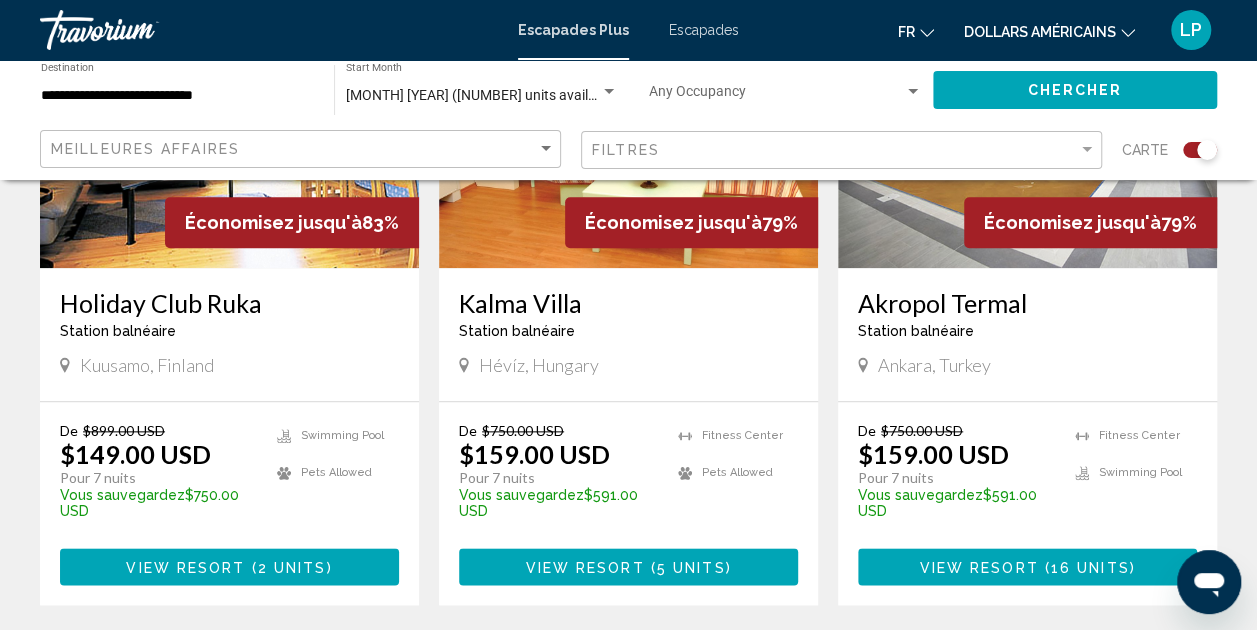 click on "Meilleures affaires Filtres Carte" 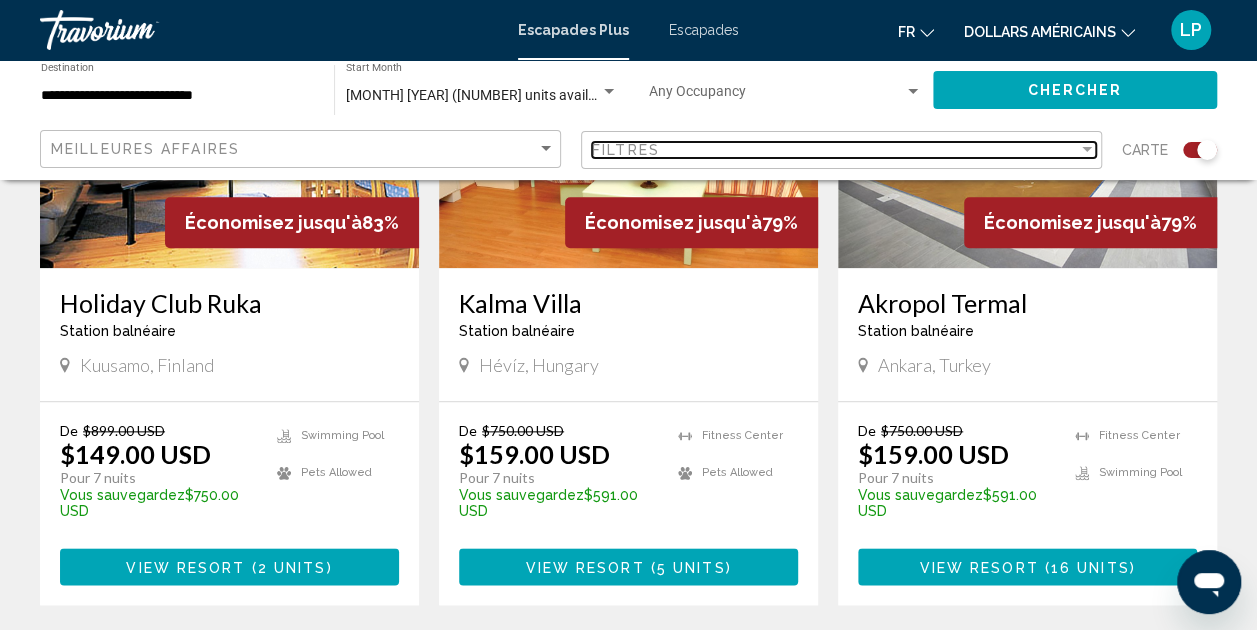 click on "Filtres" at bounding box center (835, 150) 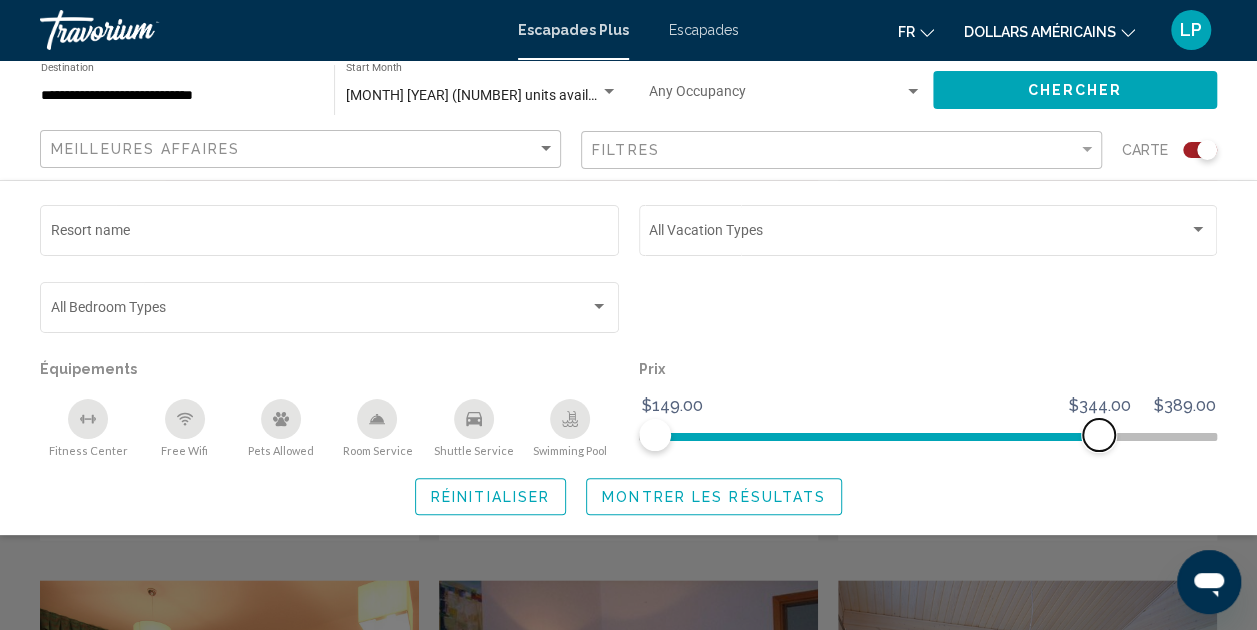 scroll, scrollTop: 1009, scrollLeft: 0, axis: vertical 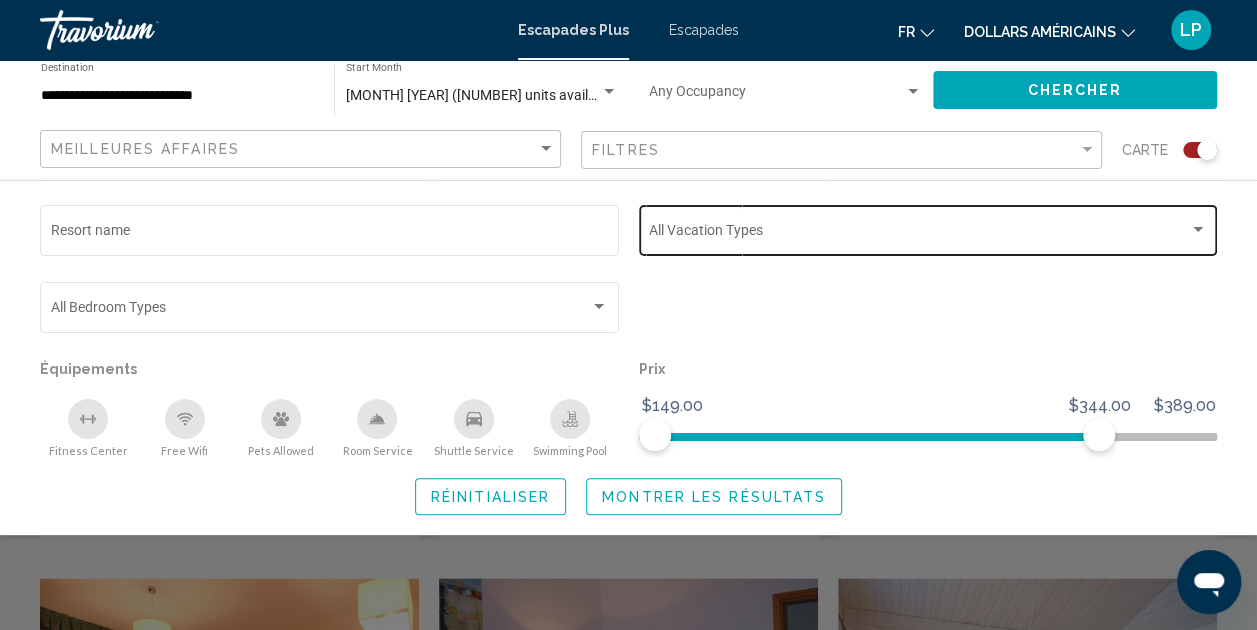 click on "Vacation Types All Vacation Types" 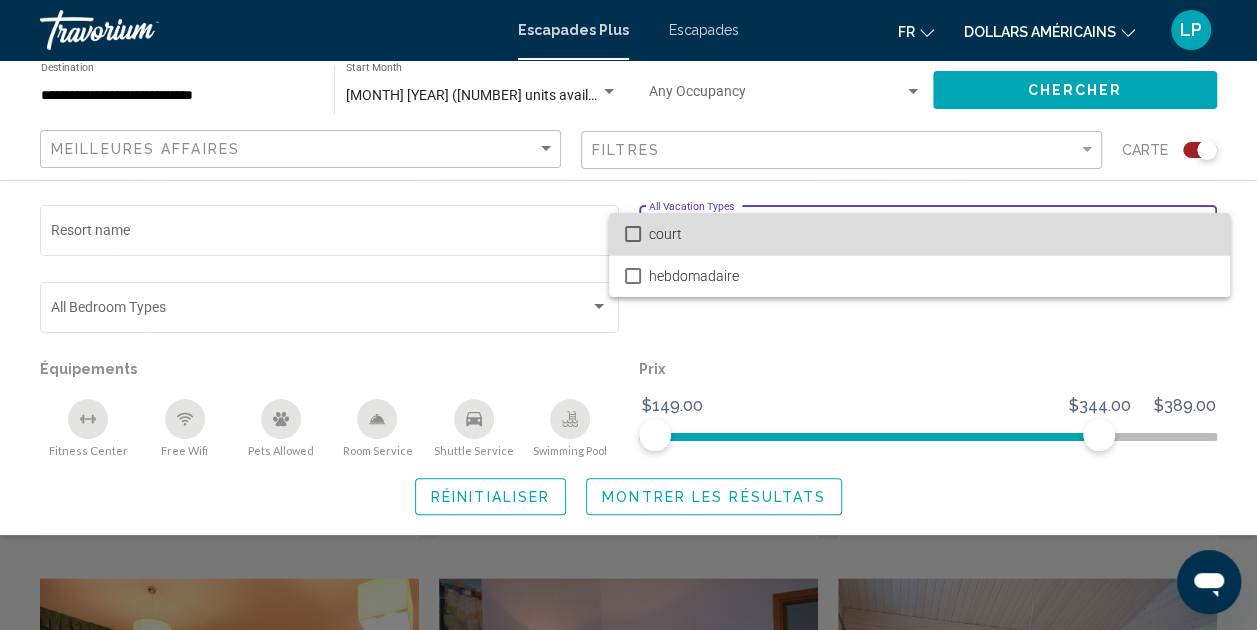 click on "court" at bounding box center [931, 234] 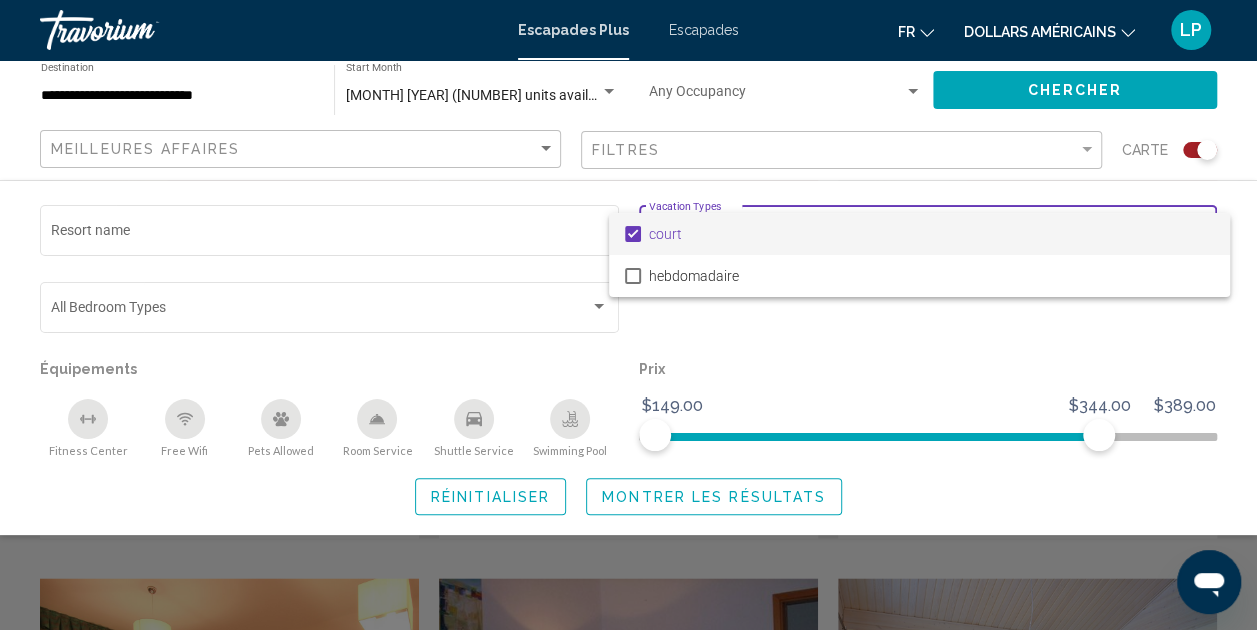 click at bounding box center [628, 315] 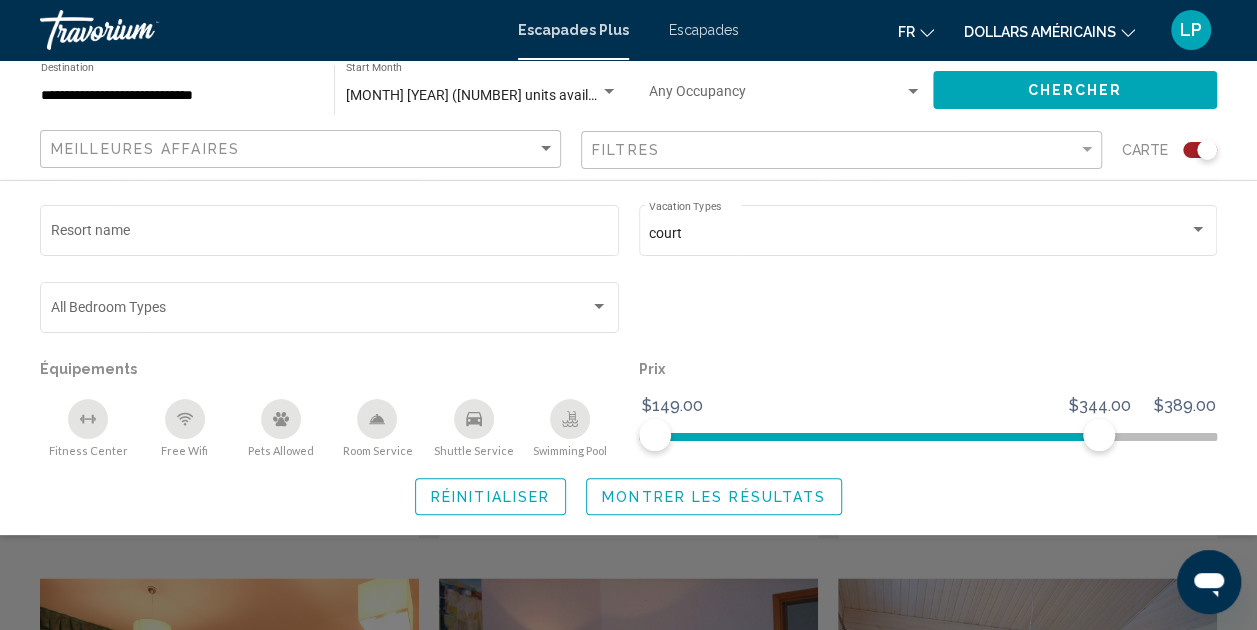 click on "Chercher" 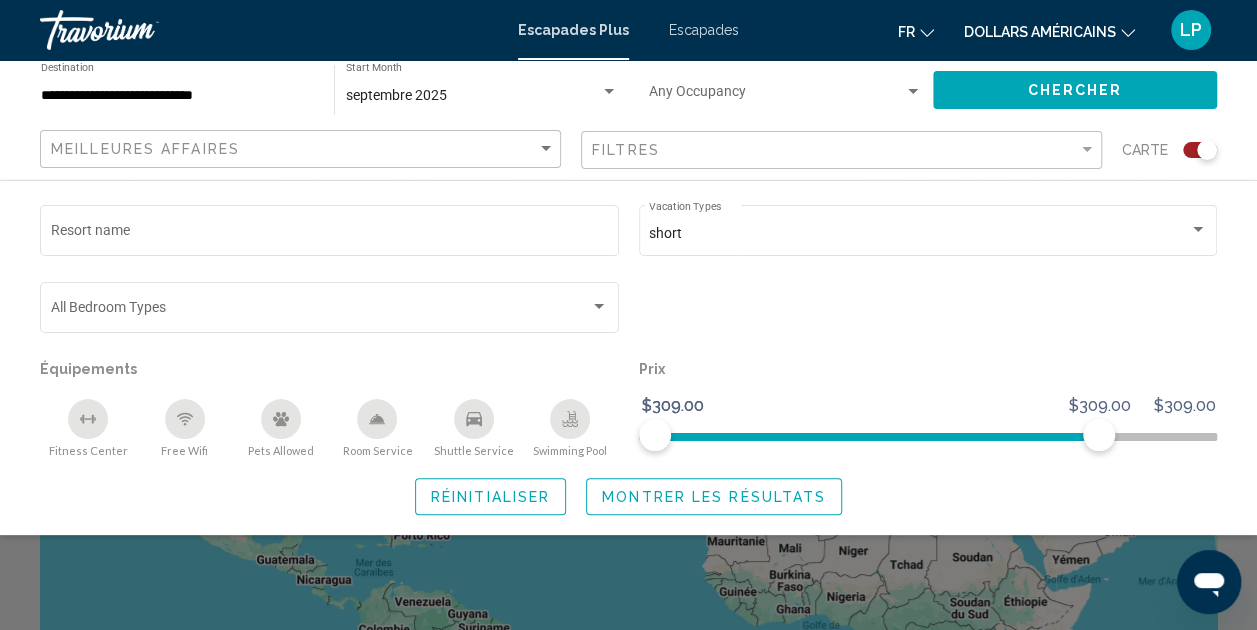 scroll, scrollTop: 29, scrollLeft: 0, axis: vertical 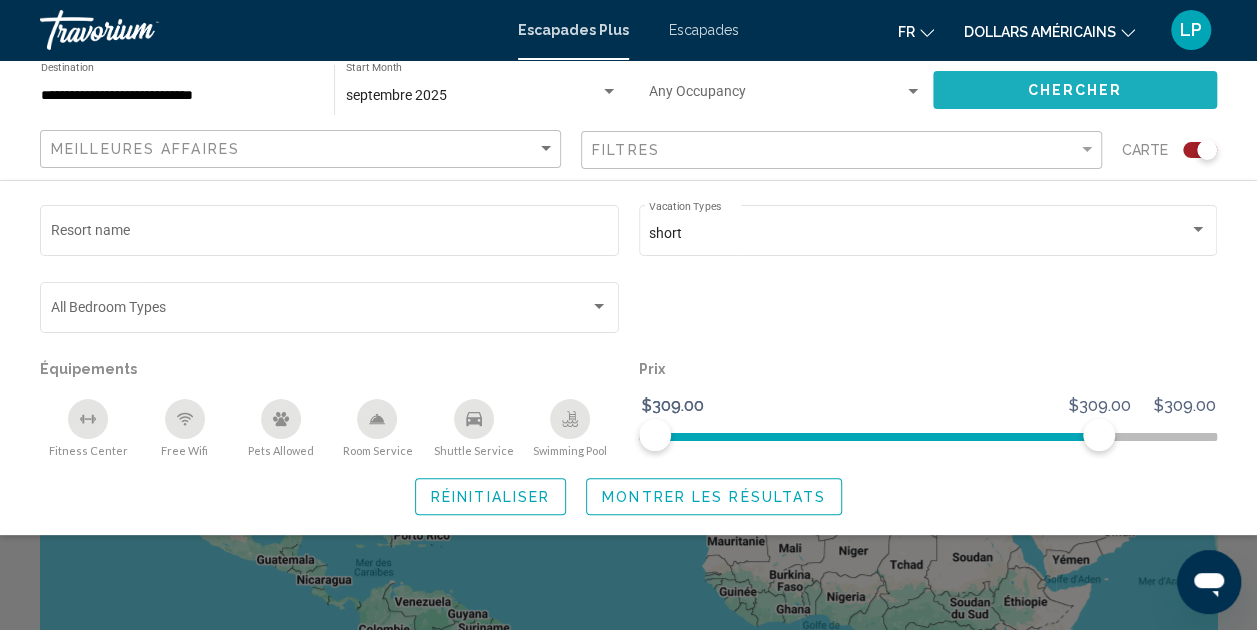 click on "Chercher" 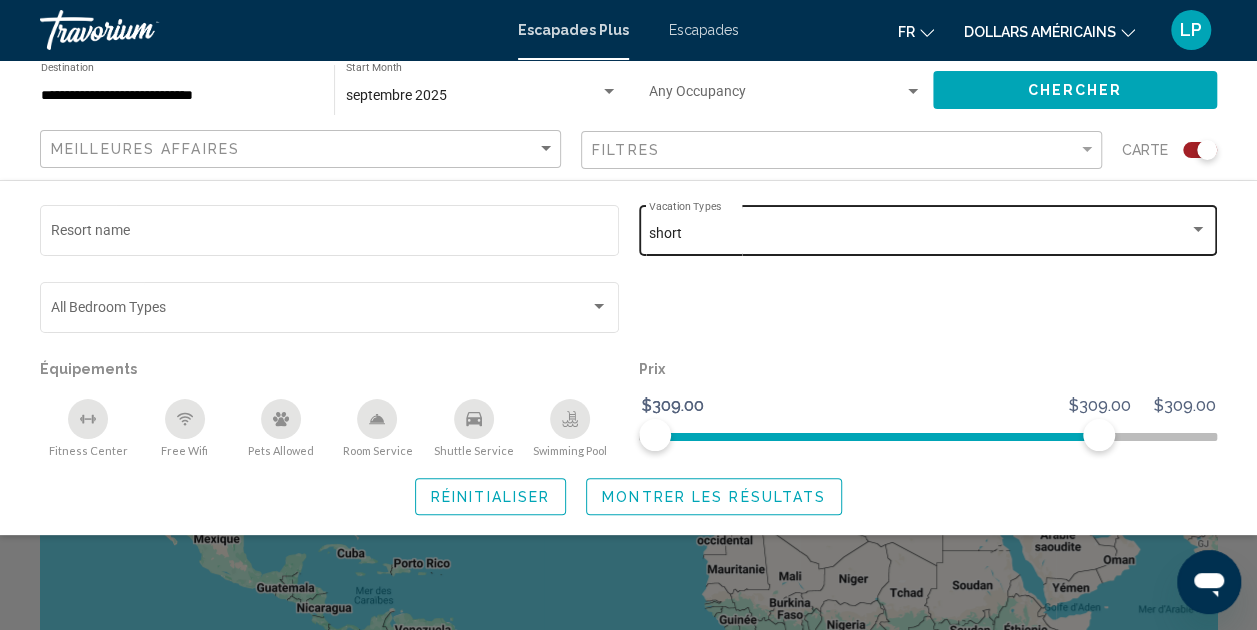 click on "short" at bounding box center (919, 234) 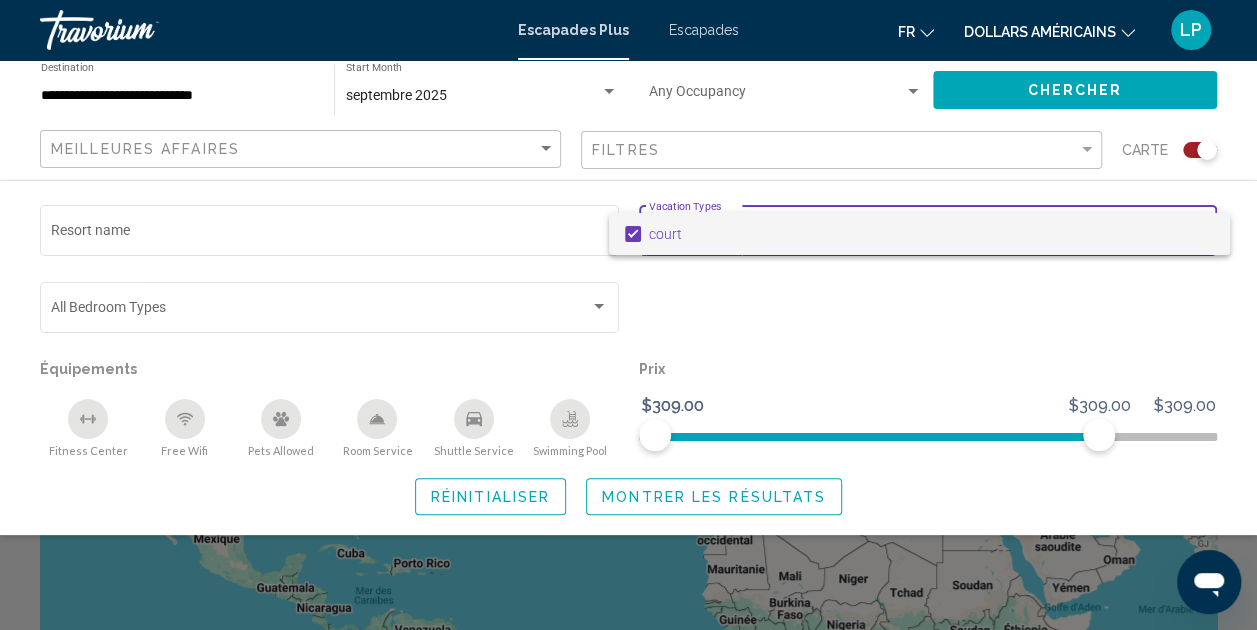 click on "court" at bounding box center (931, 234) 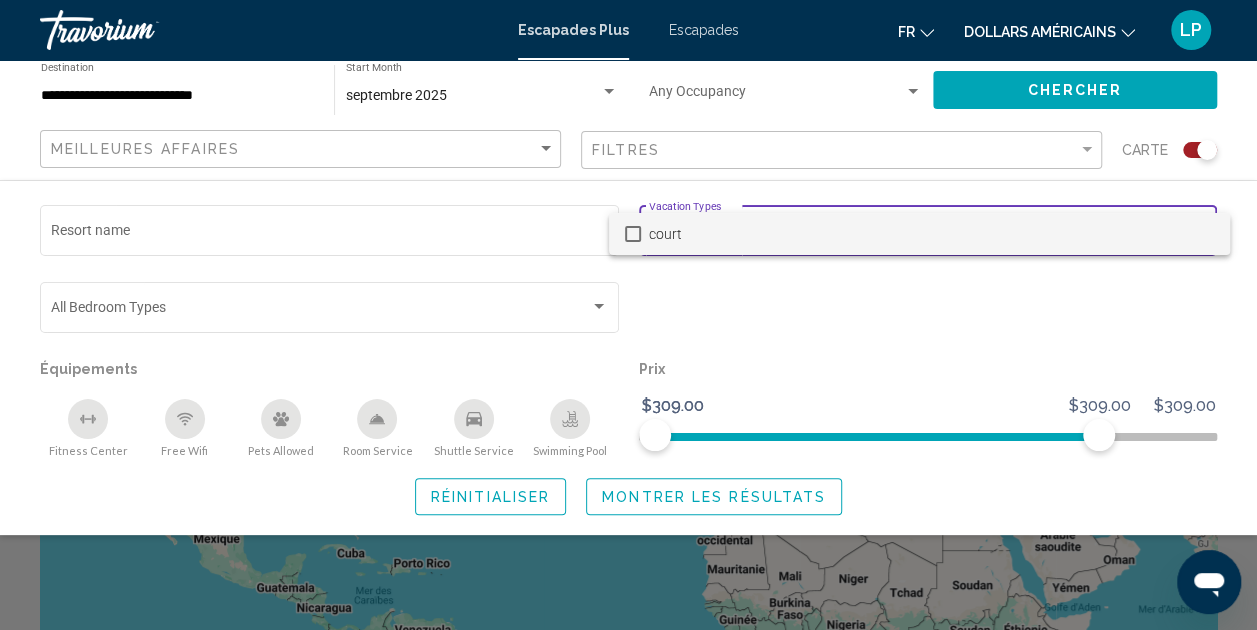 click at bounding box center [628, 315] 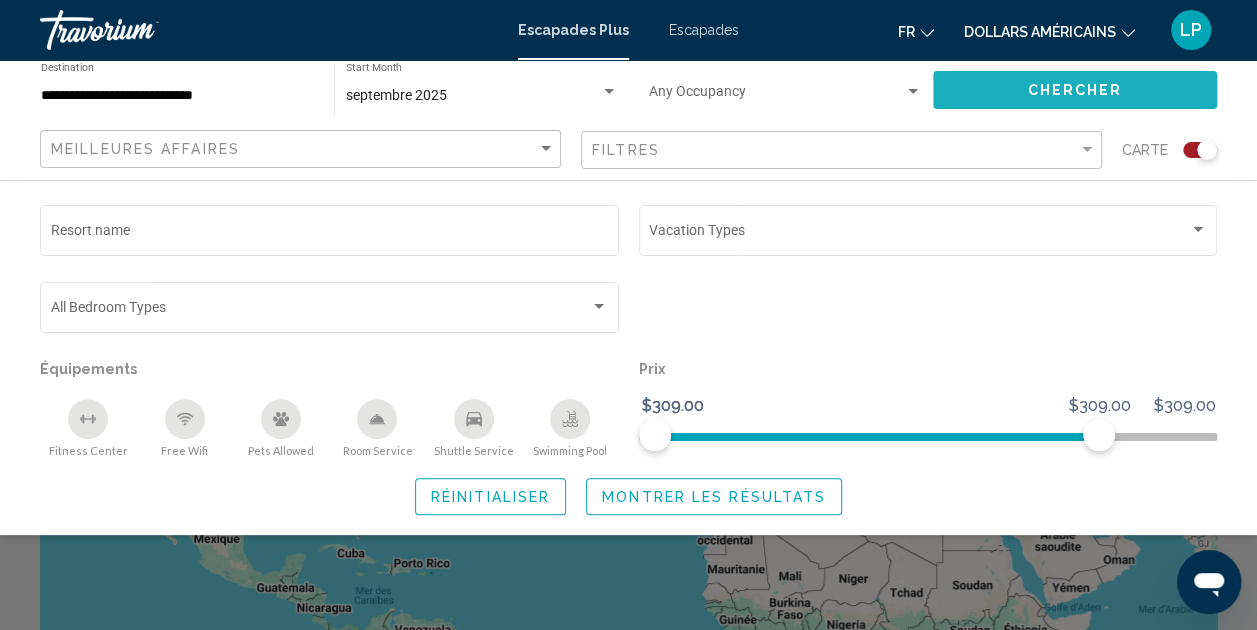click on "Chercher" 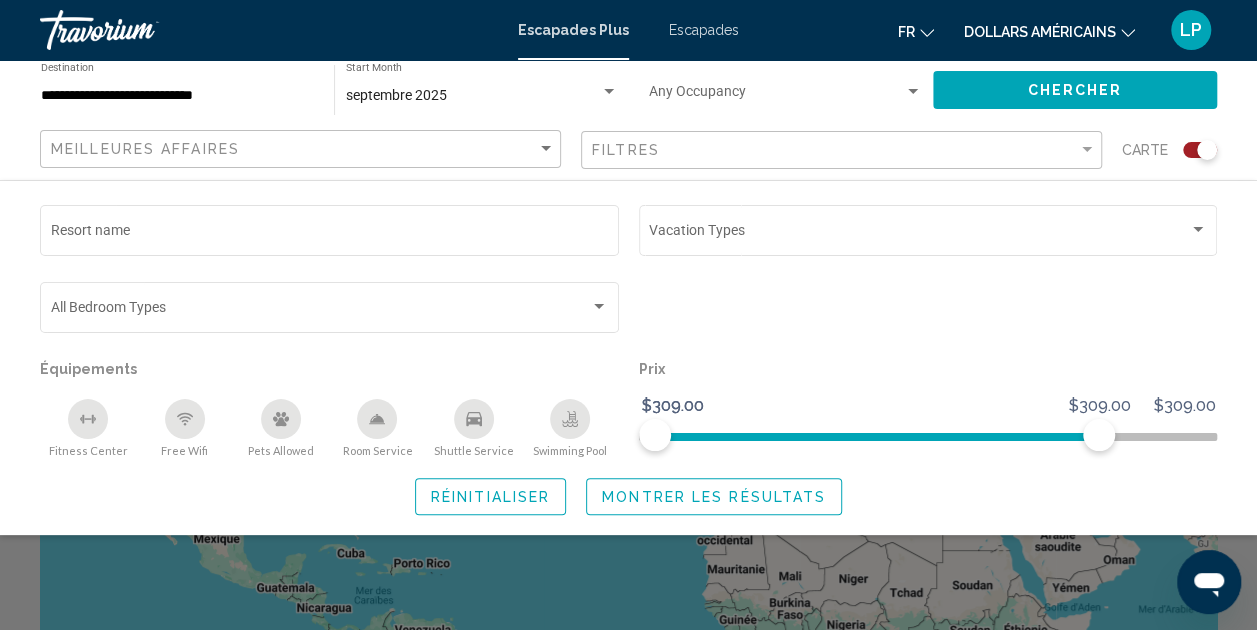 click on "Réinitialiser" 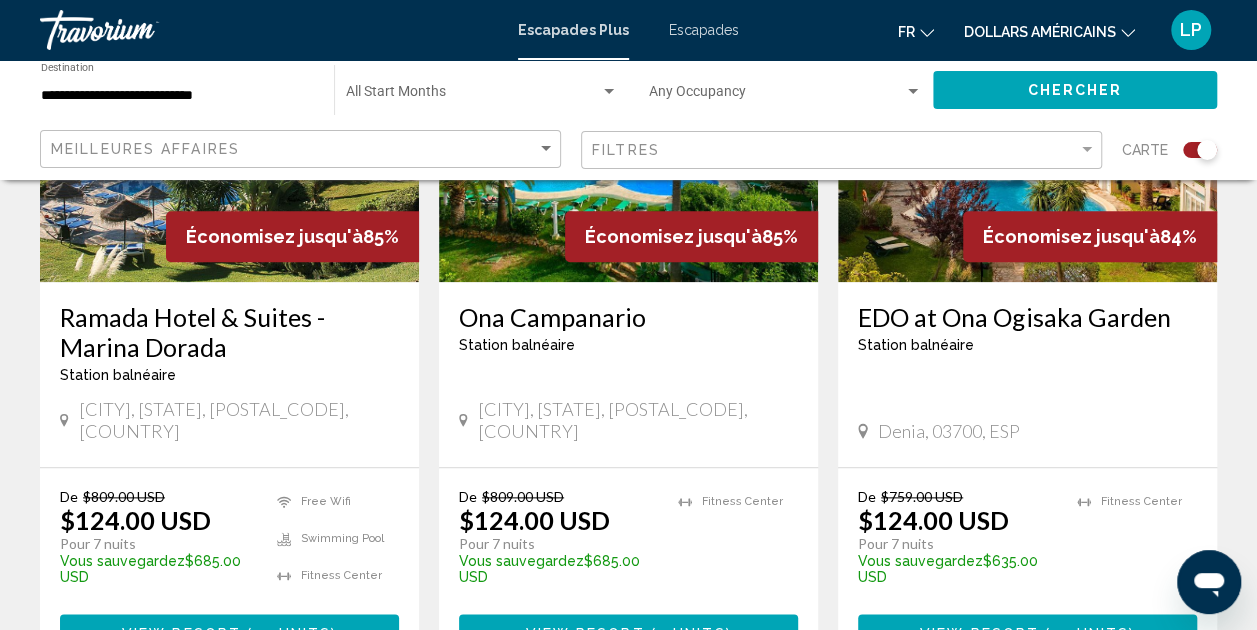 scroll, scrollTop: 926, scrollLeft: 0, axis: vertical 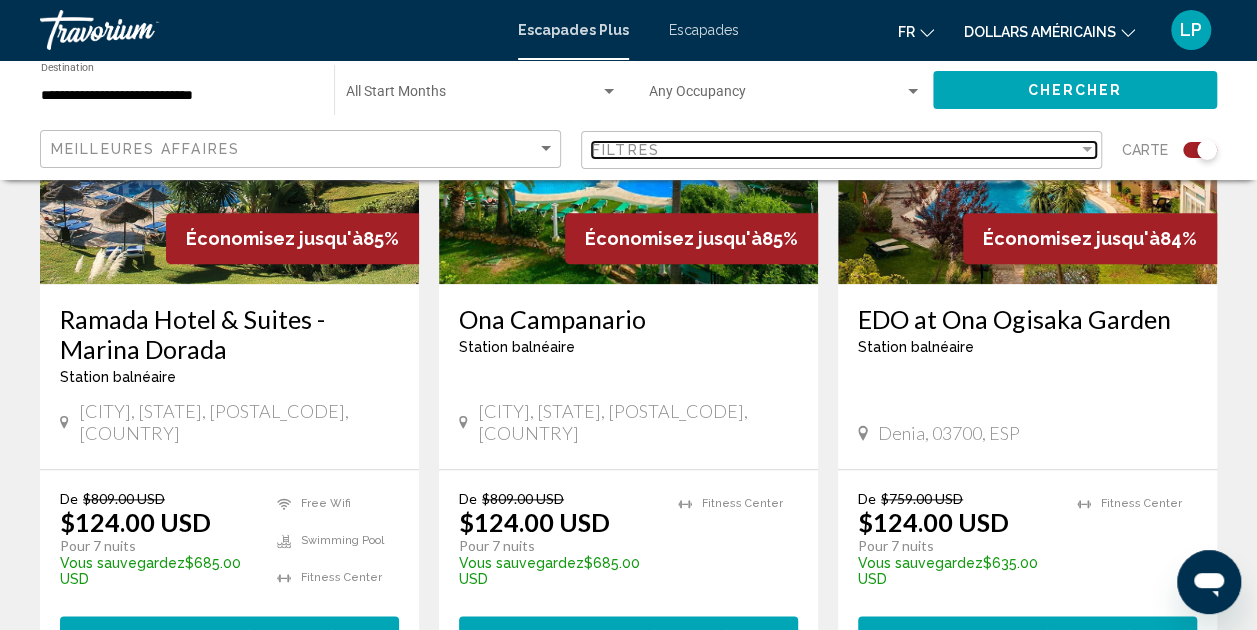 click at bounding box center (1087, 150) 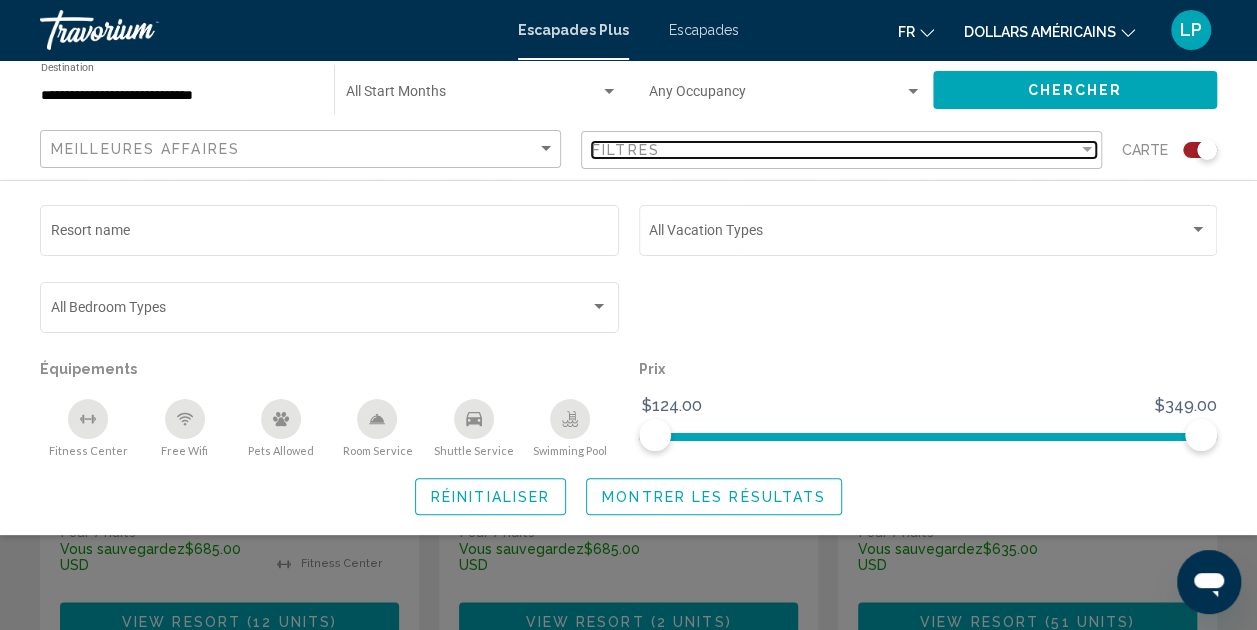 scroll, scrollTop: 937, scrollLeft: 0, axis: vertical 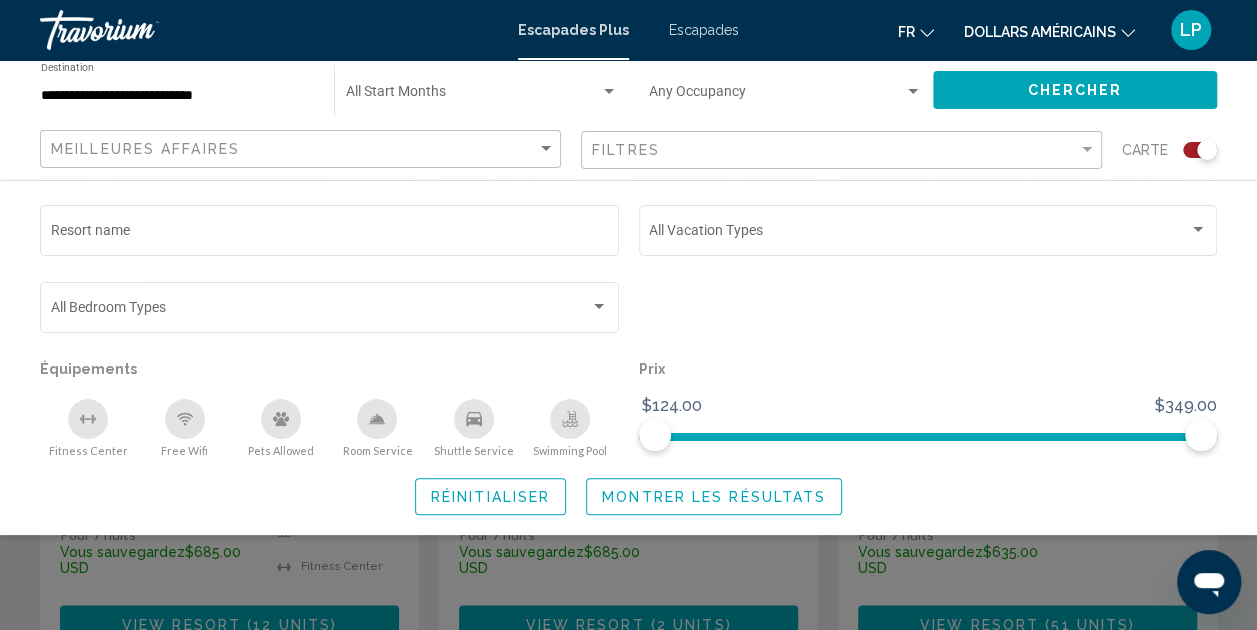 click at bounding box center [473, 96] 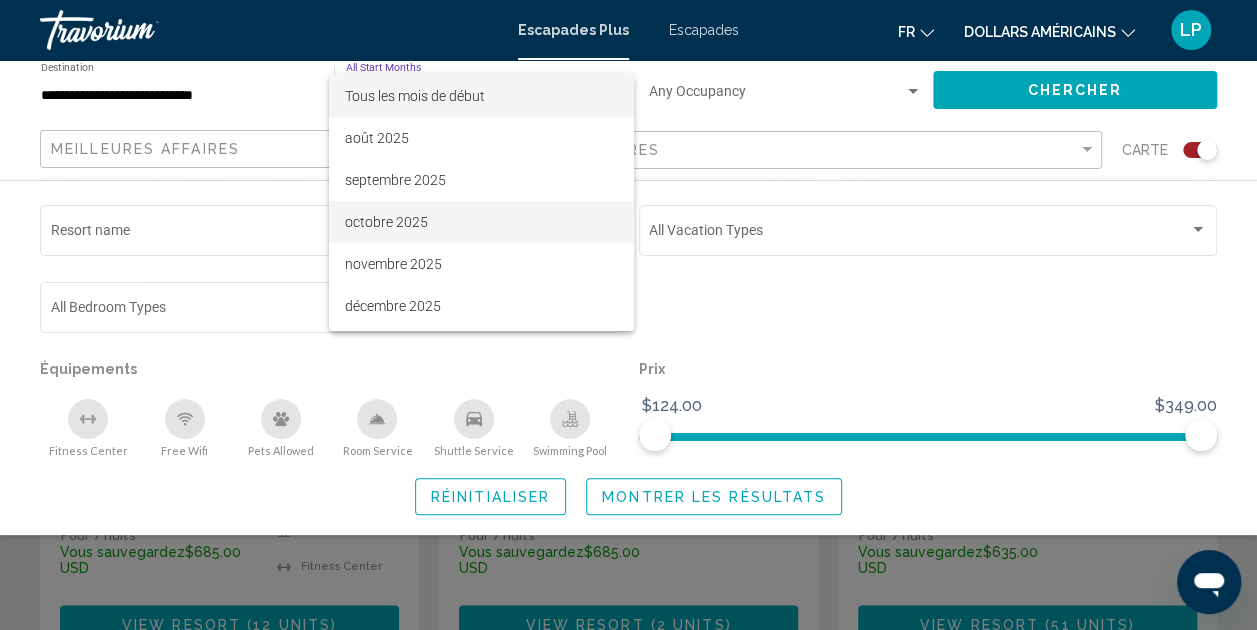 click on "octobre 2025" at bounding box center [481, 222] 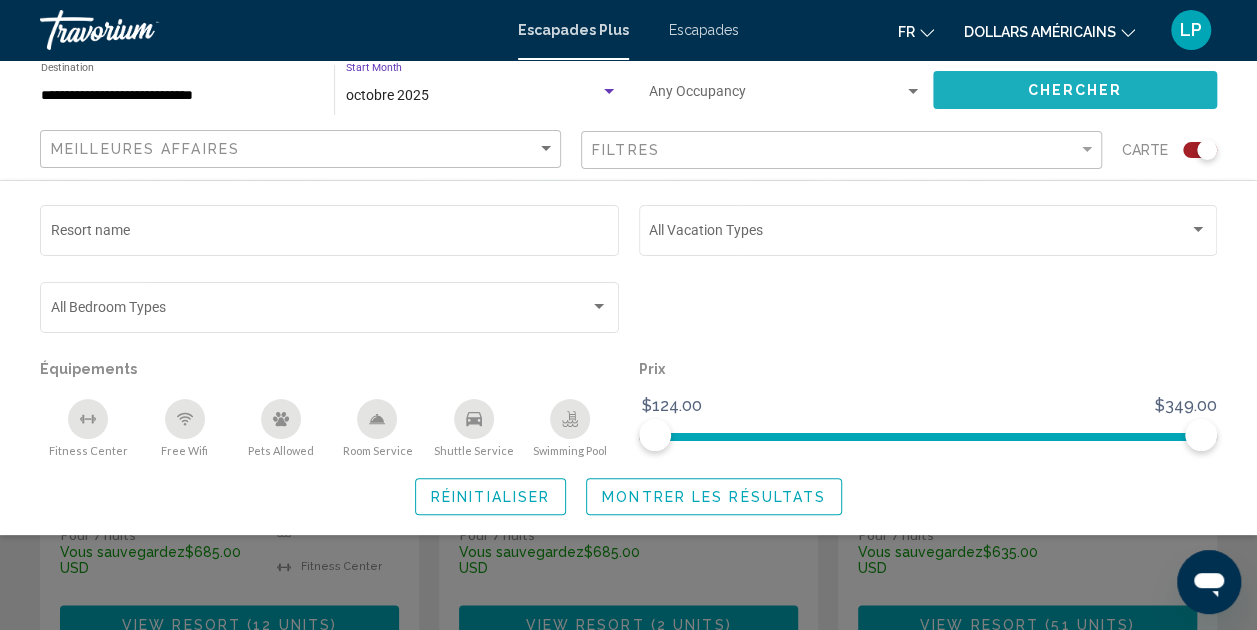 click on "Chercher" 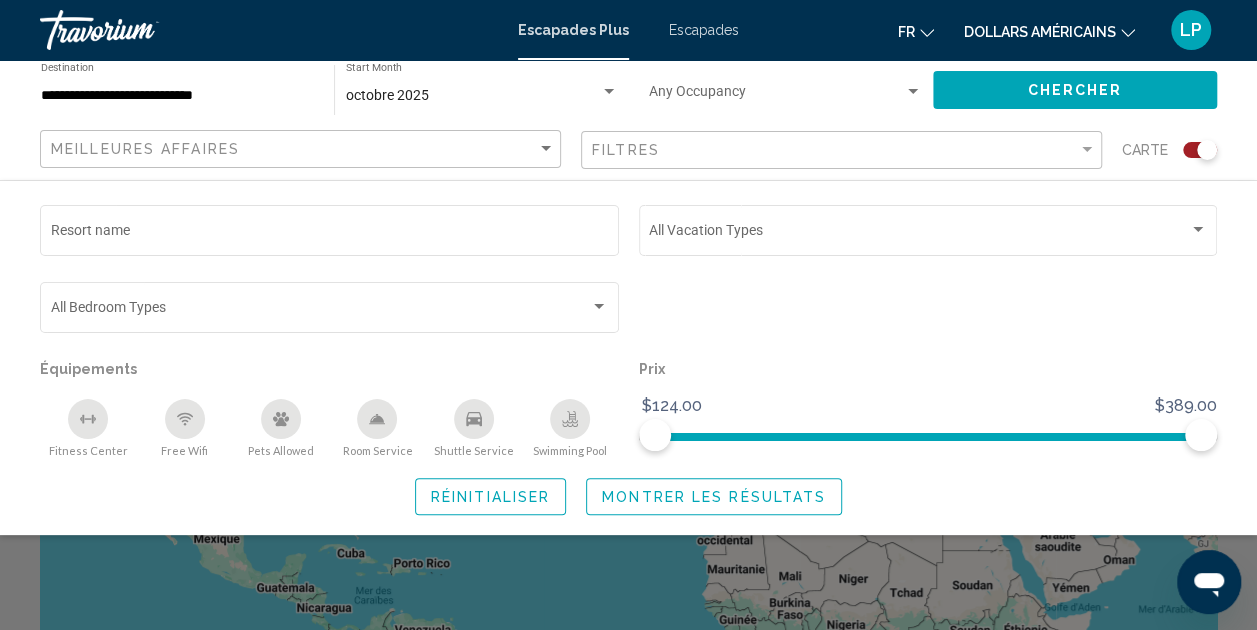 click on "Montrer les résultats" 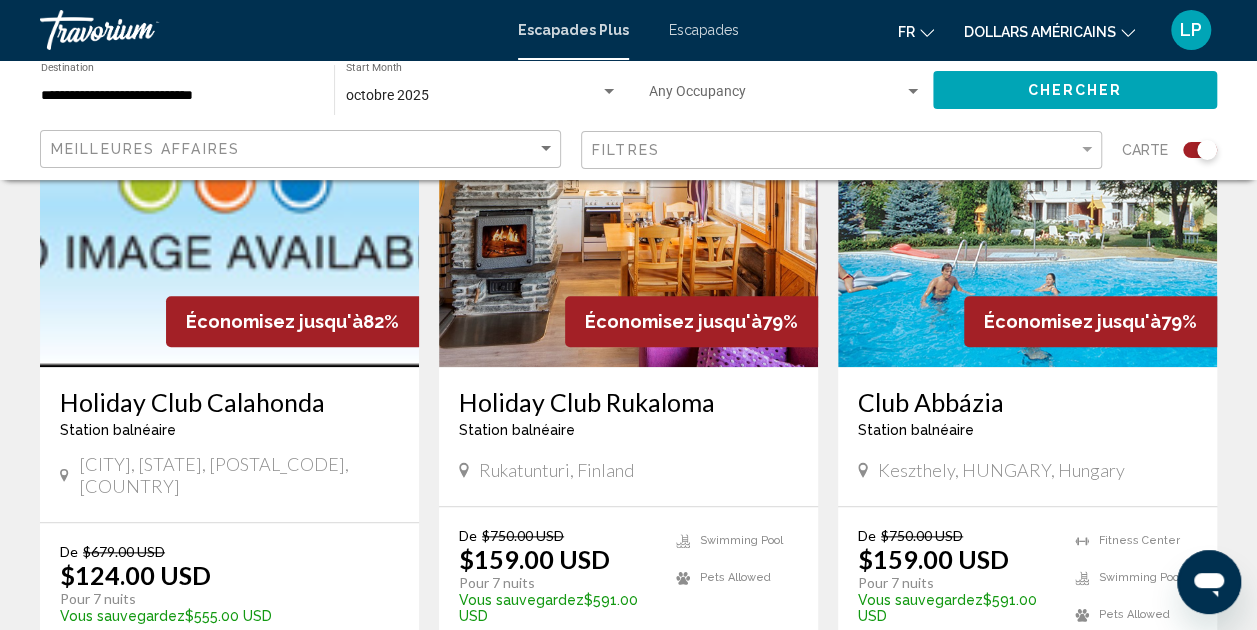 scroll, scrollTop: 794, scrollLeft: 0, axis: vertical 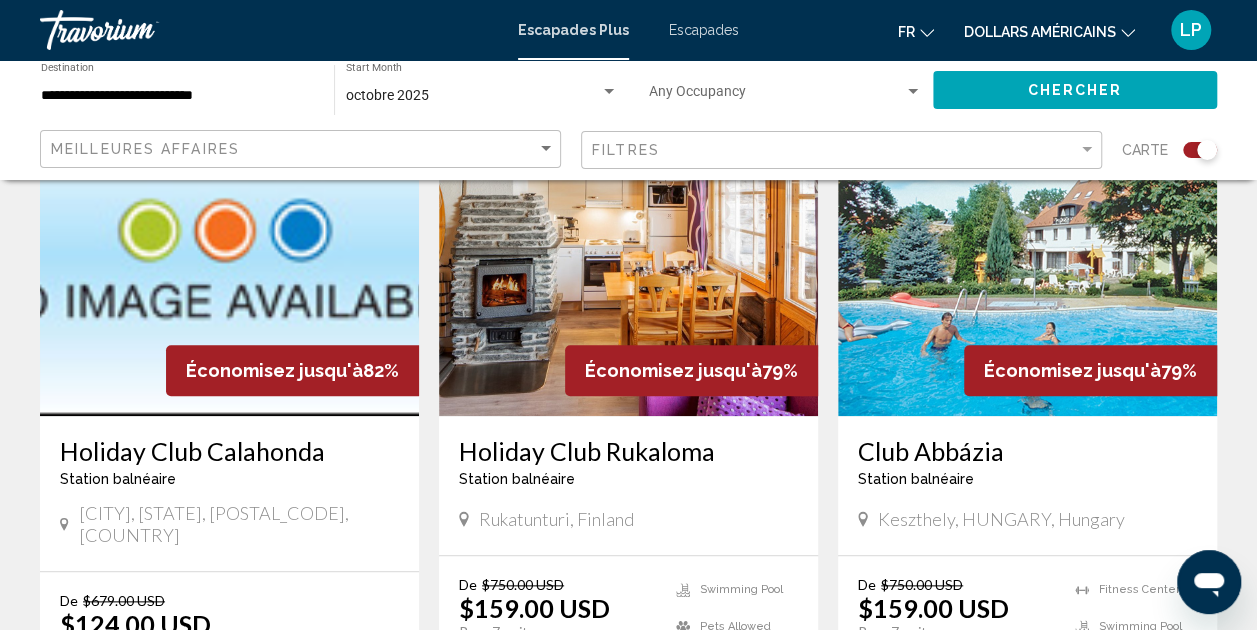 click at bounding box center [229, 256] 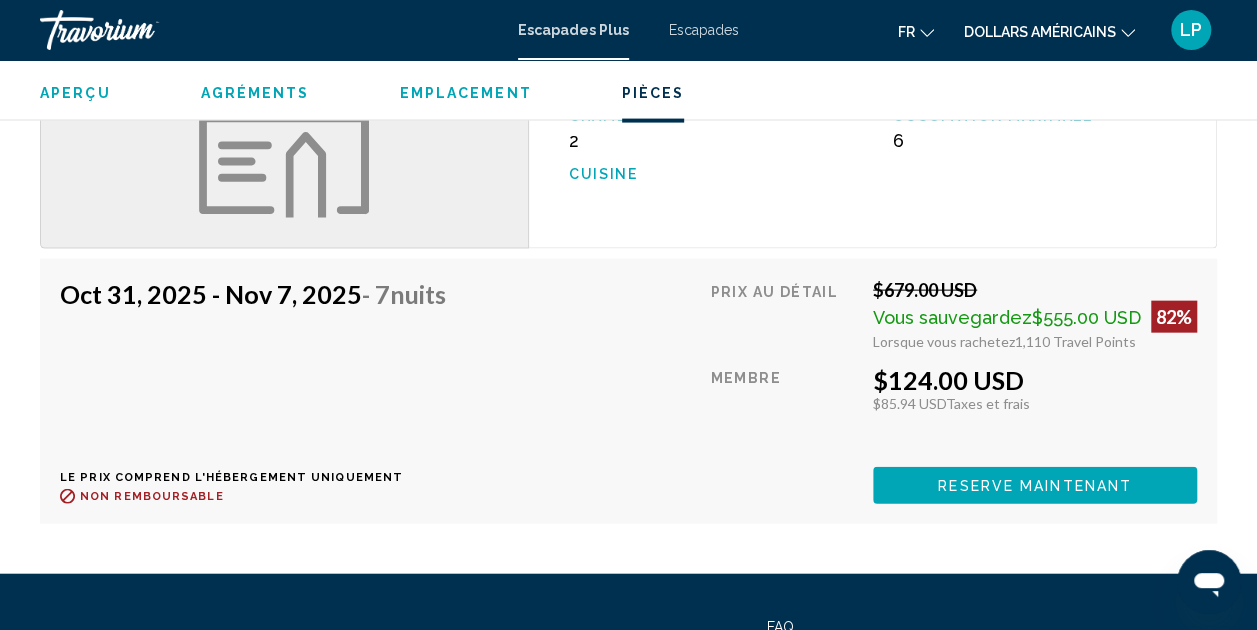 scroll, scrollTop: 2113, scrollLeft: 0, axis: vertical 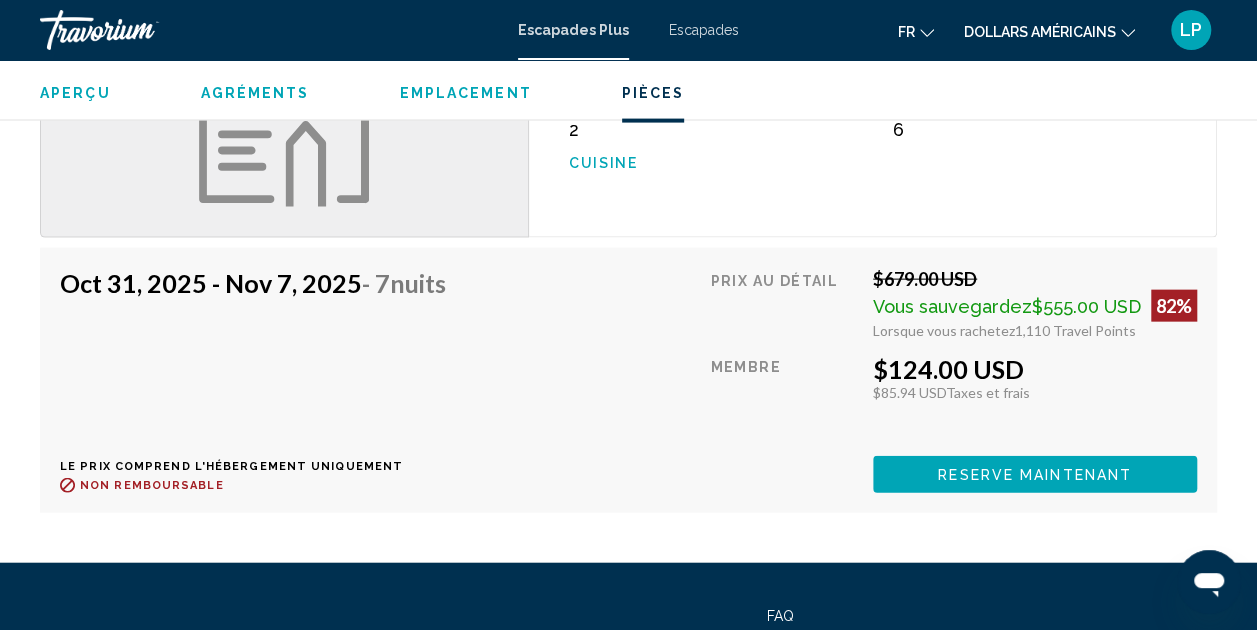 click on "Aperçu" at bounding box center (75, 93) 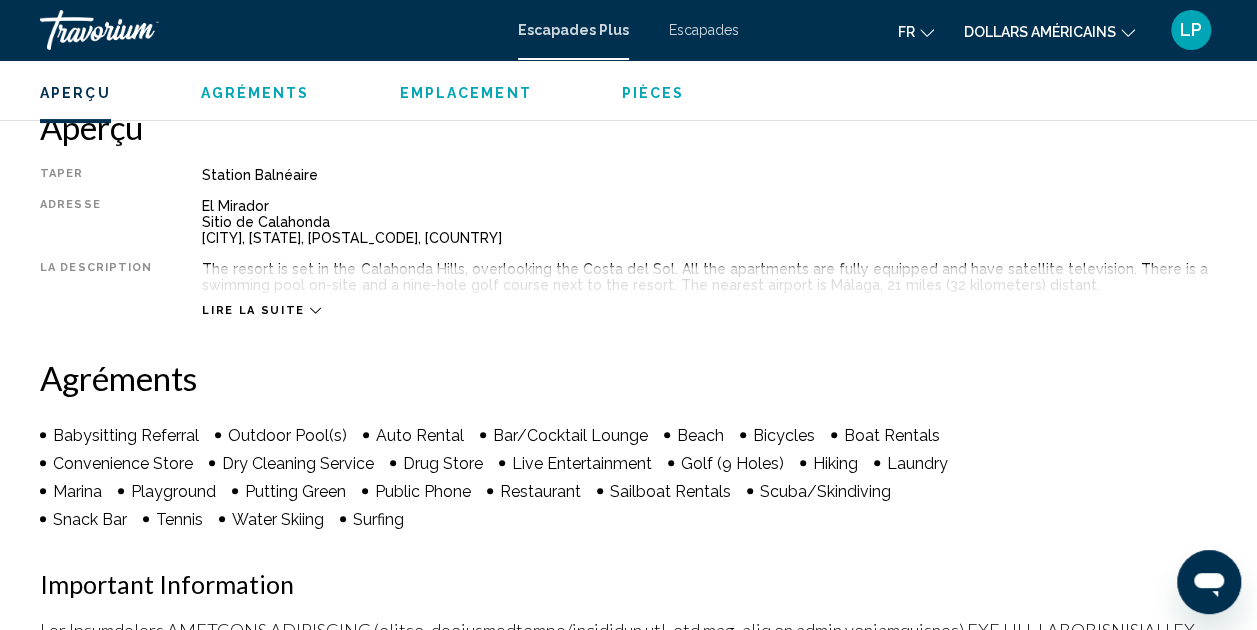 scroll, scrollTop: 214, scrollLeft: 0, axis: vertical 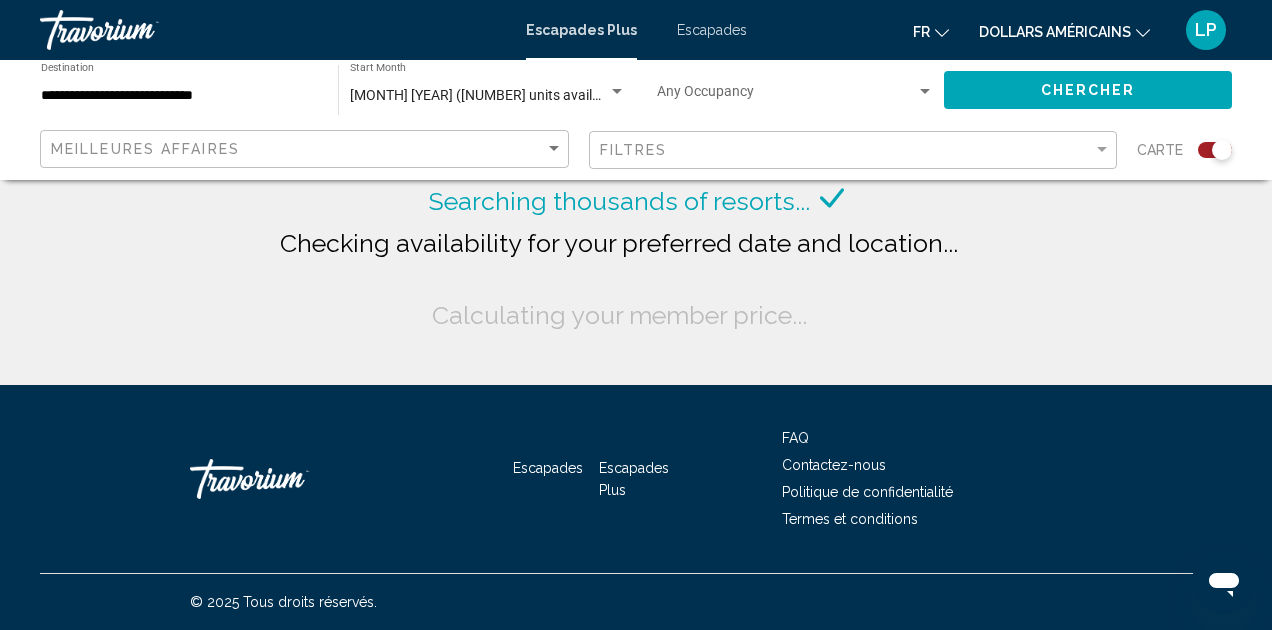 click on "Escapades" at bounding box center (712, 30) 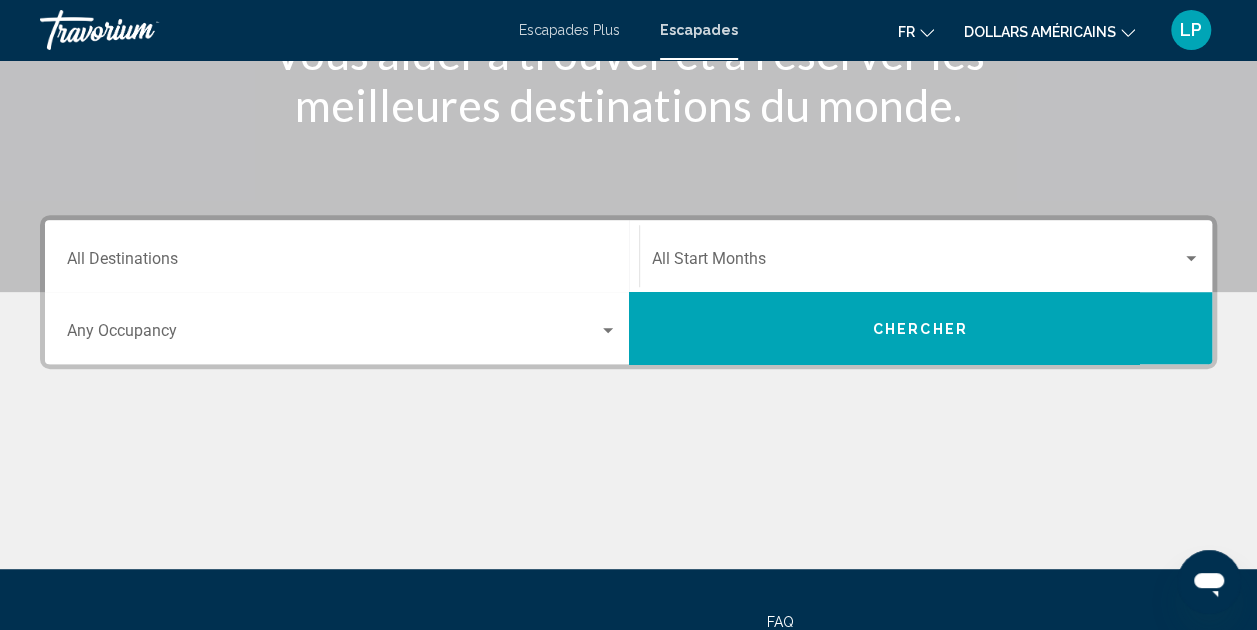 scroll, scrollTop: 348, scrollLeft: 0, axis: vertical 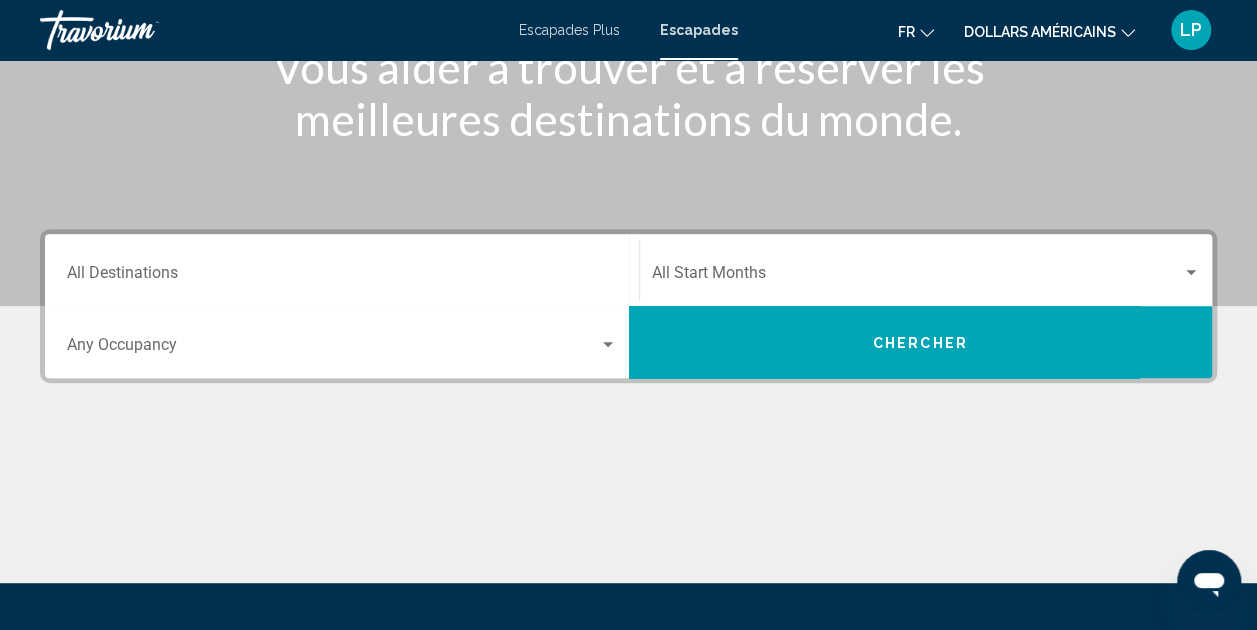 click on "Destination All Destinations" at bounding box center (342, 277) 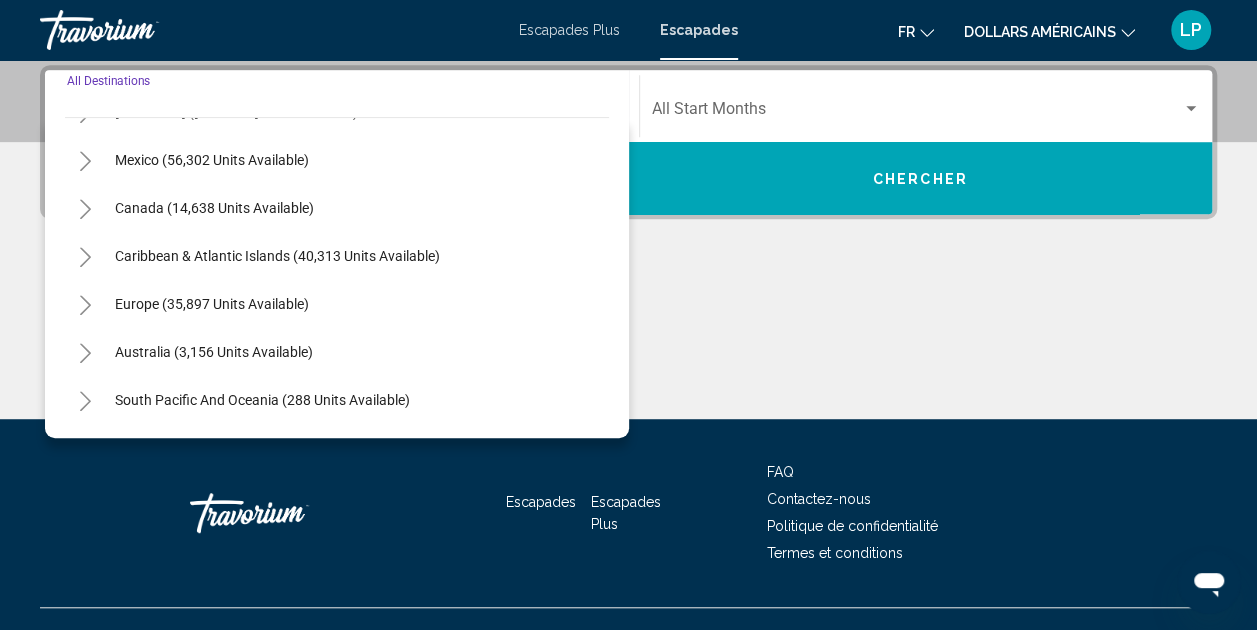 scroll, scrollTop: 88, scrollLeft: 0, axis: vertical 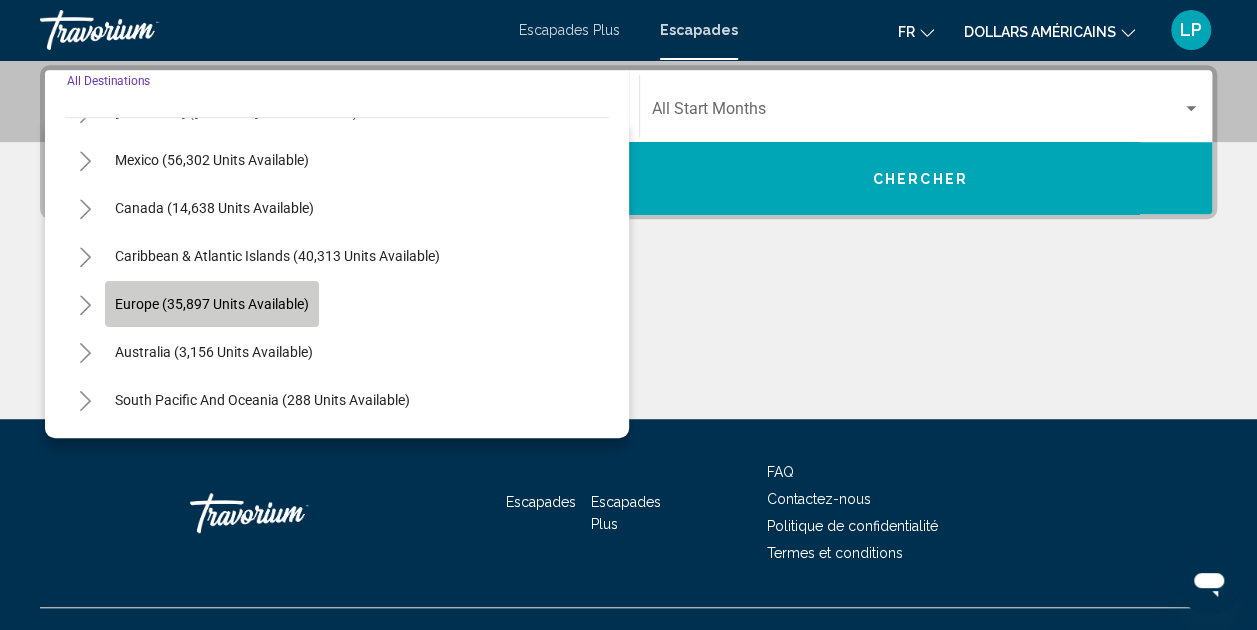 click on "Europe (35,897 units available)" at bounding box center (214, 352) 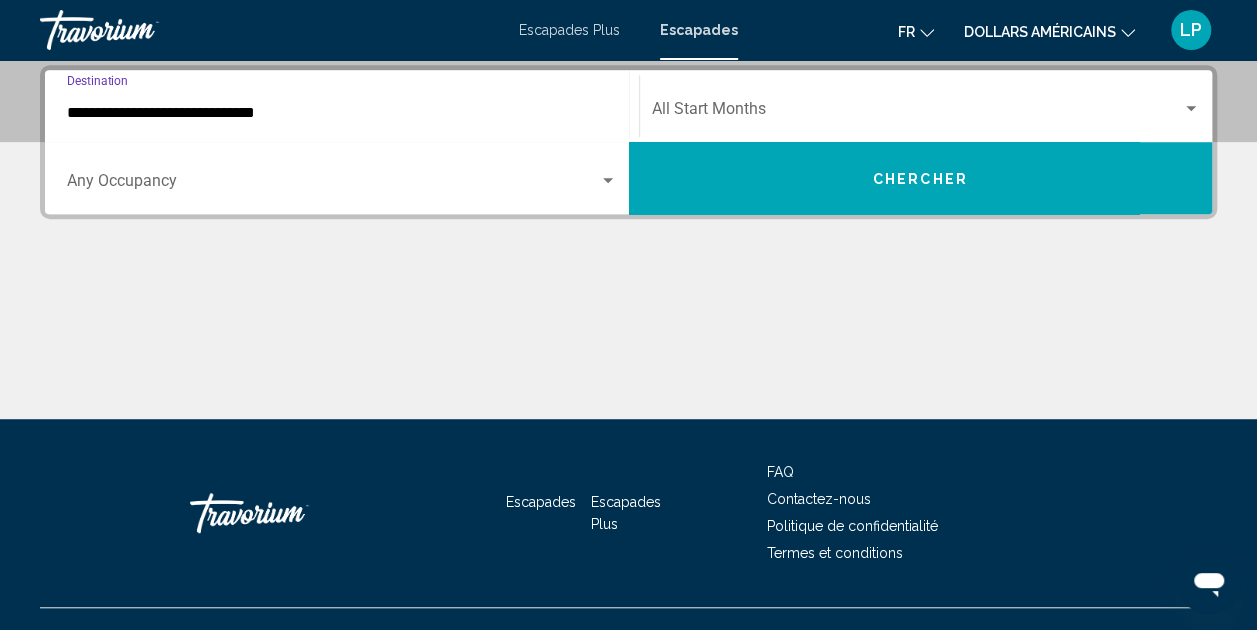 click at bounding box center [917, 113] 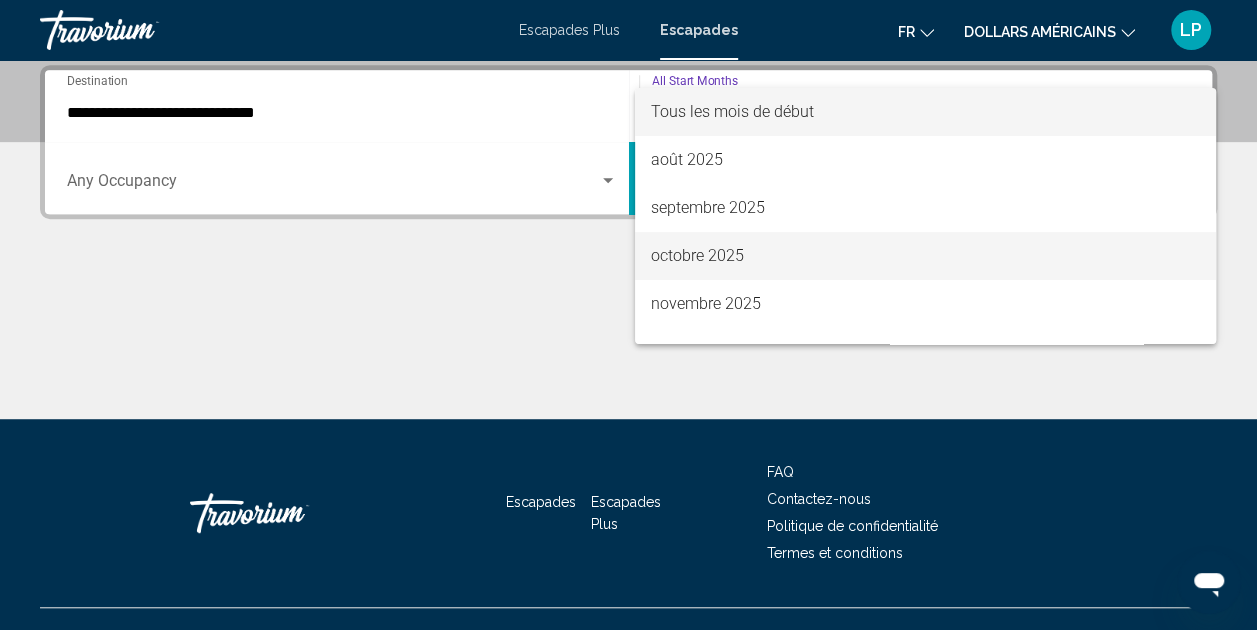click on "octobre 2025" at bounding box center (697, 255) 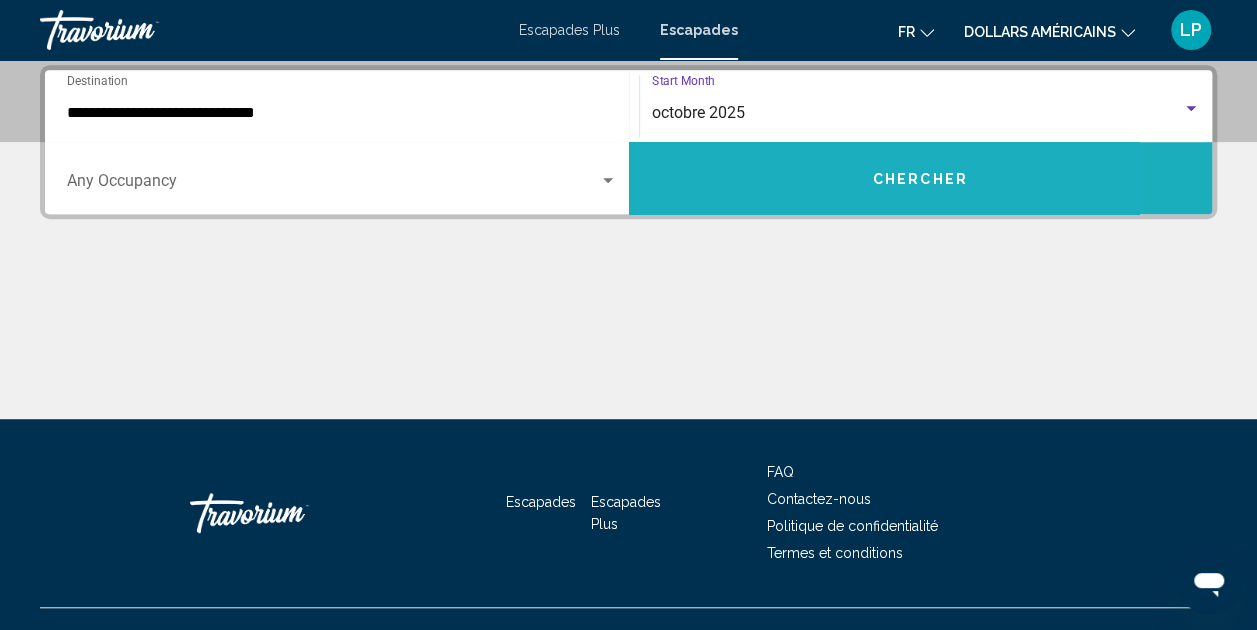 click on "Chercher" at bounding box center [921, 178] 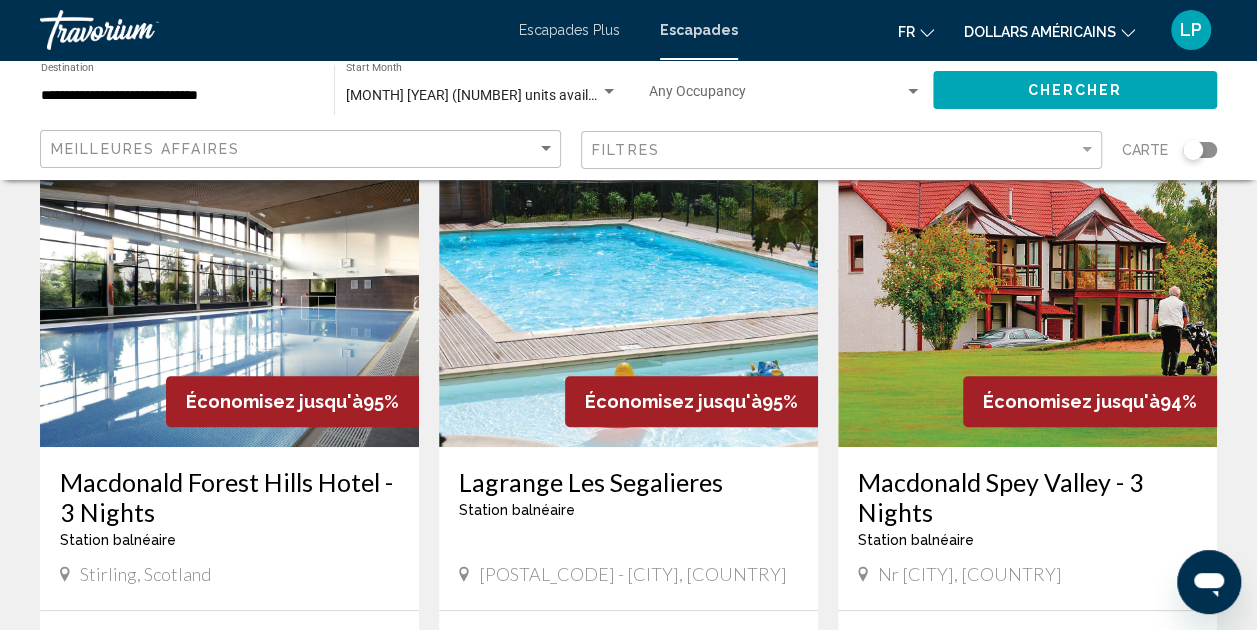 scroll, scrollTop: 131, scrollLeft: 0, axis: vertical 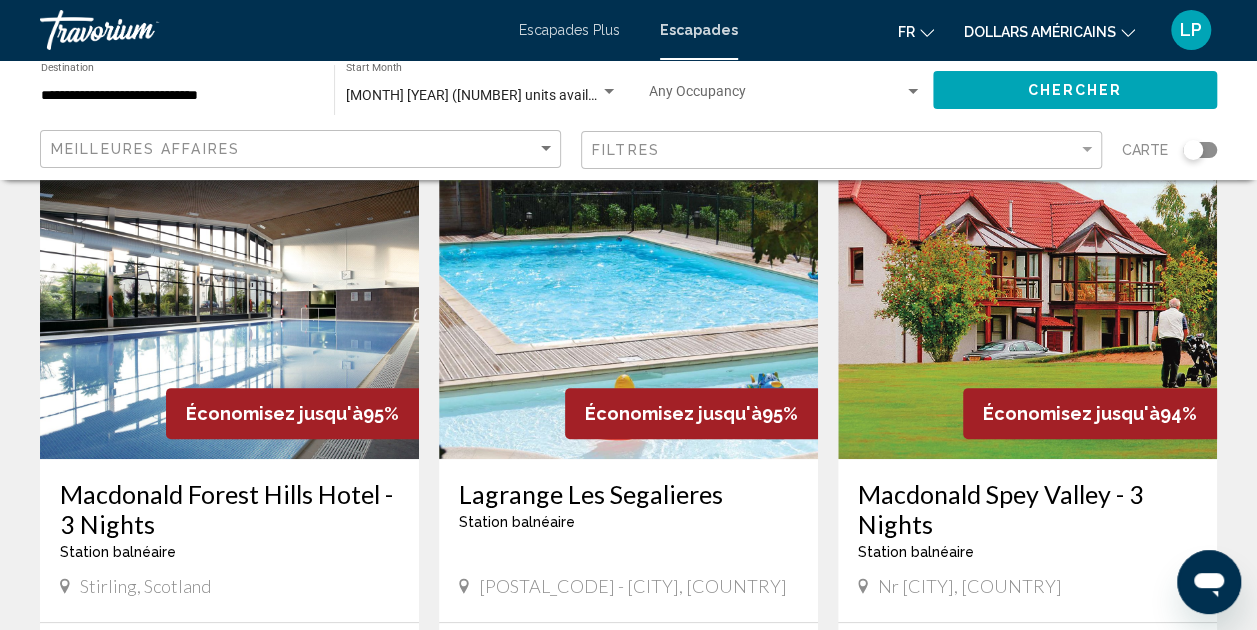 click at bounding box center [628, 299] 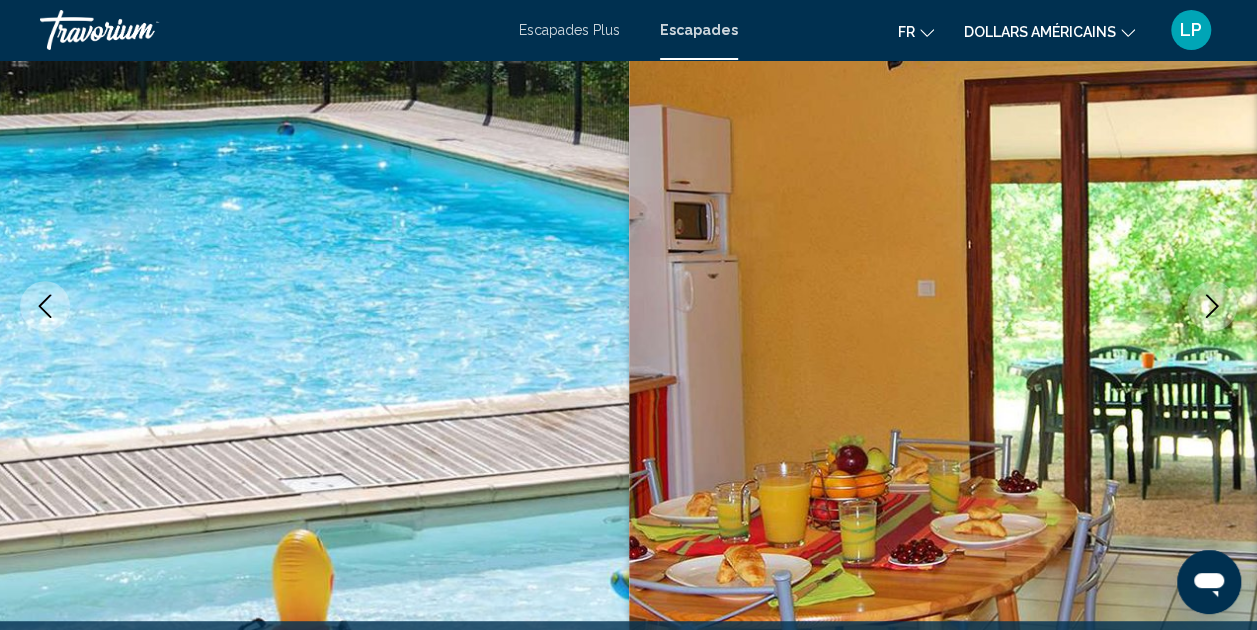 scroll, scrollTop: 230, scrollLeft: 0, axis: vertical 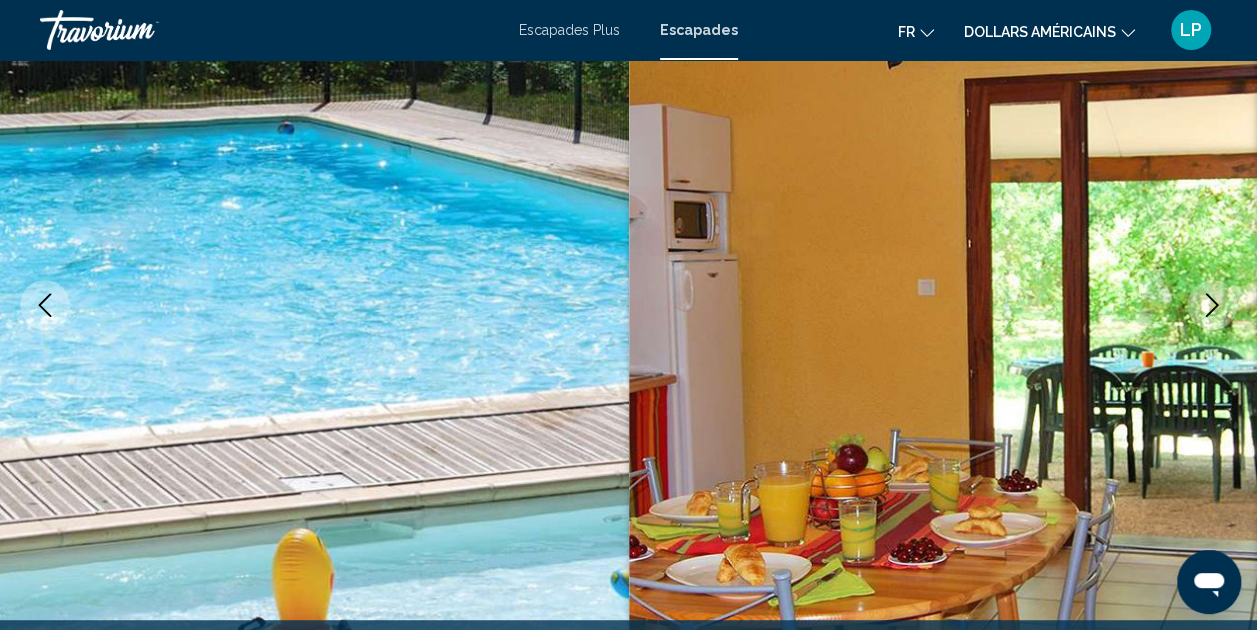 click 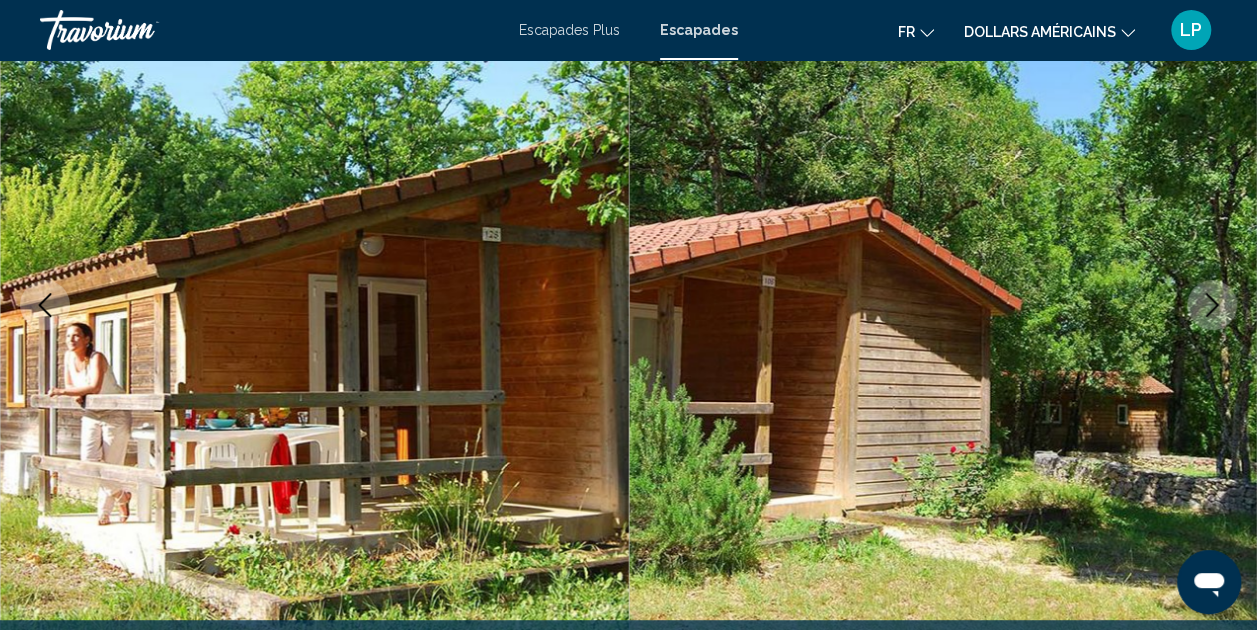 click 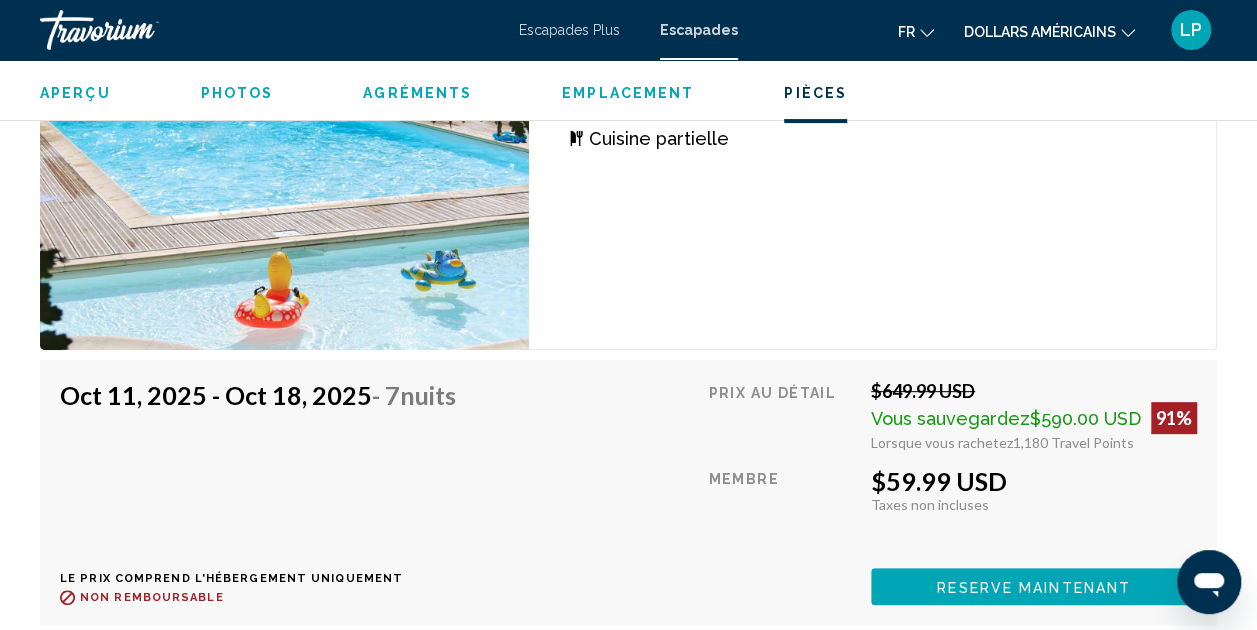 scroll, scrollTop: 3989, scrollLeft: 0, axis: vertical 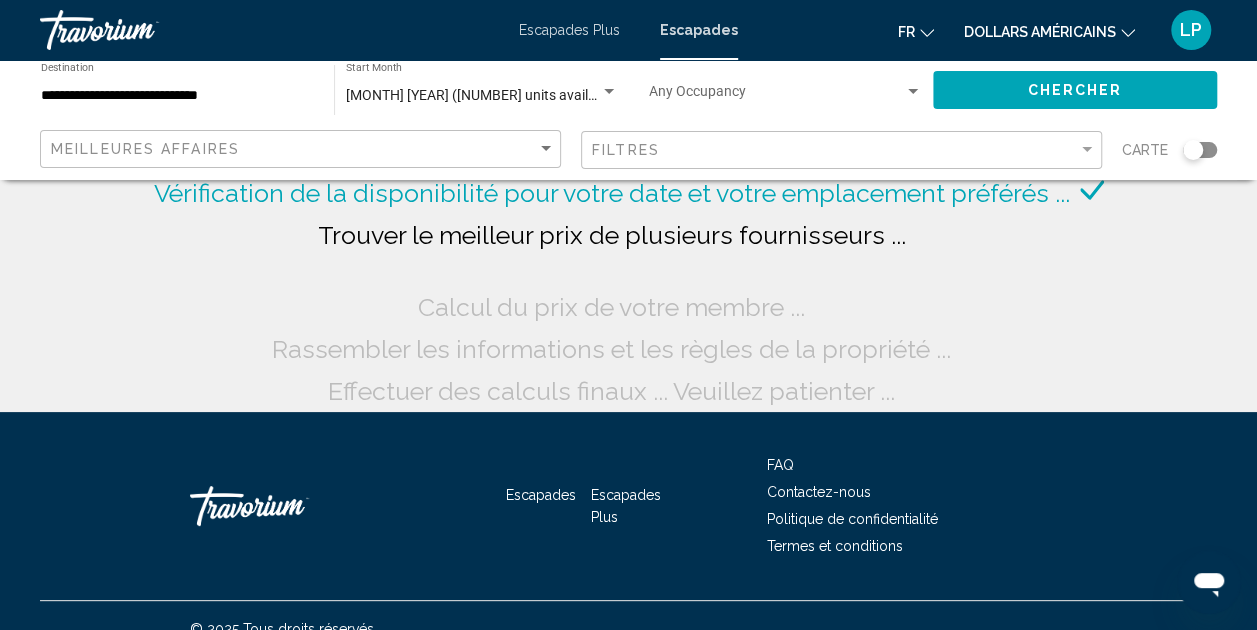 click on "[MONTH] [YEAR] ([NUMBER] units available)" at bounding box center (482, 95) 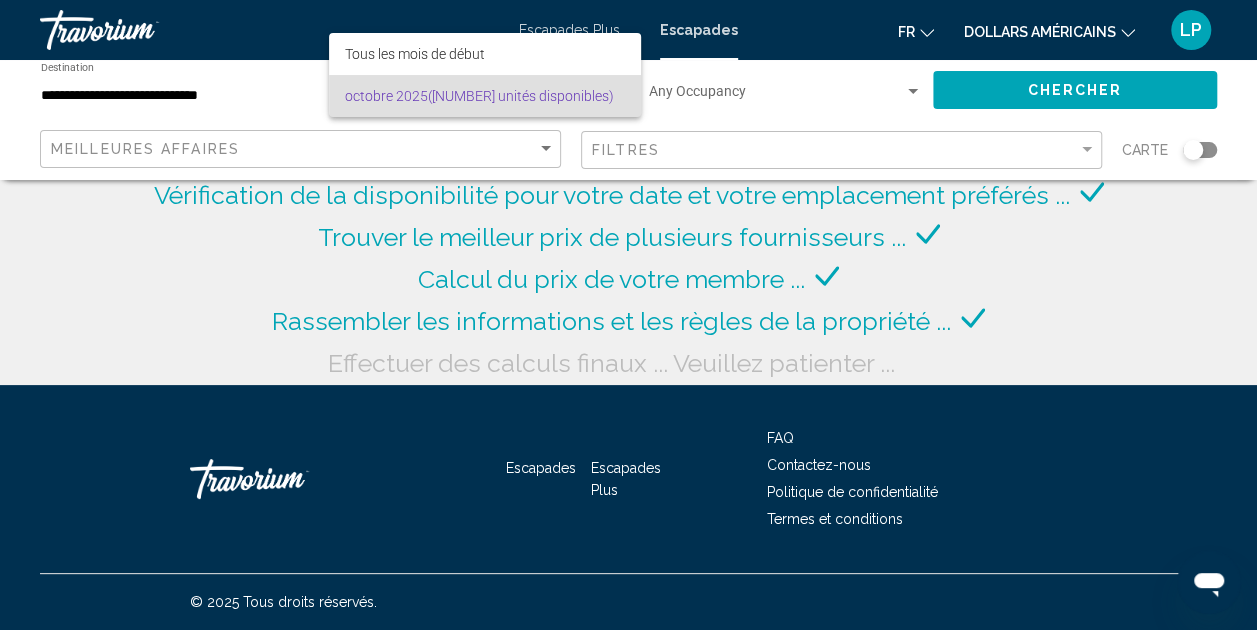 click at bounding box center (628, 315) 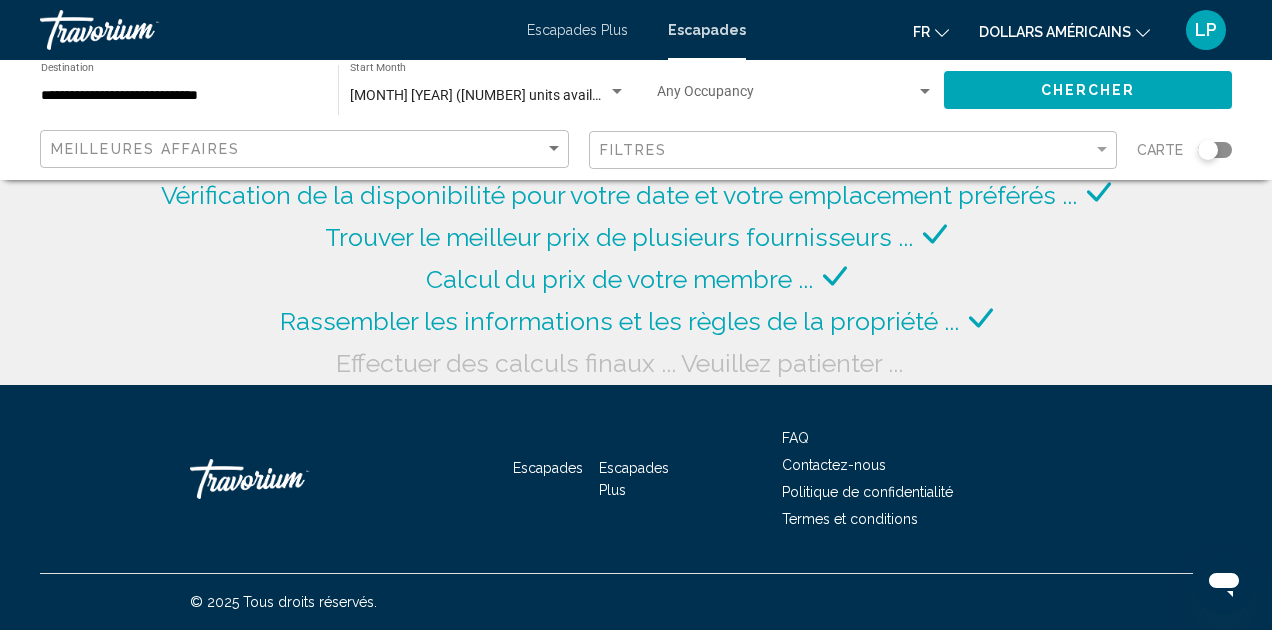 click on "[MONTH] [YEAR] ([NUMBER] units available)" at bounding box center [486, 95] 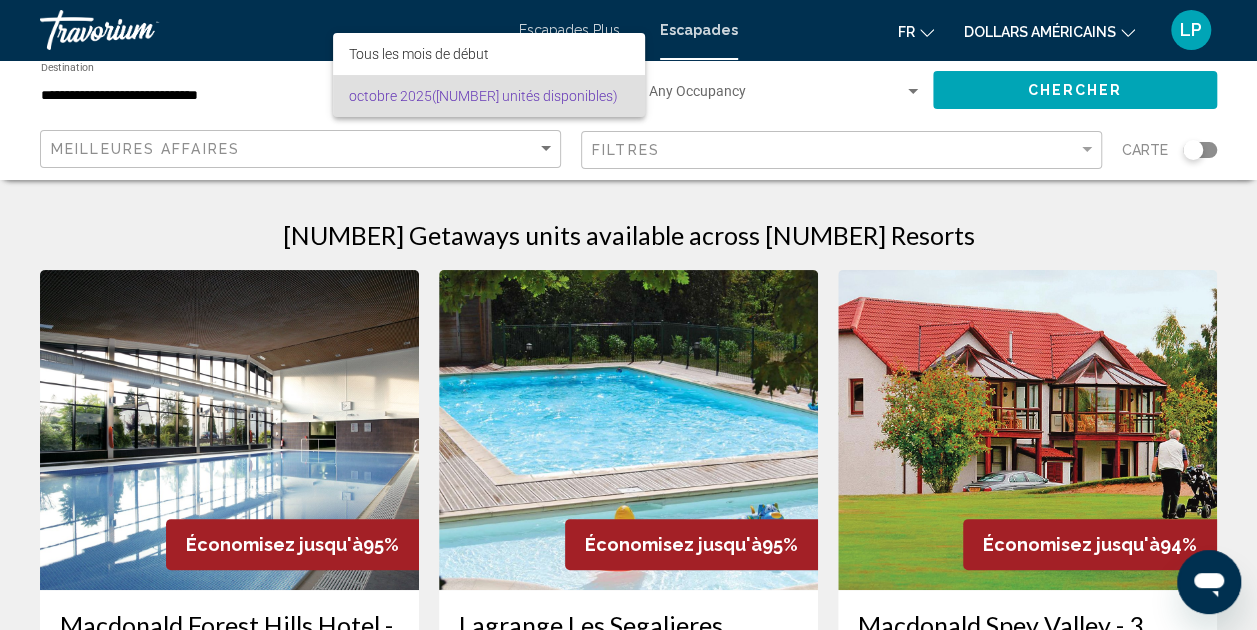 click at bounding box center (628, 315) 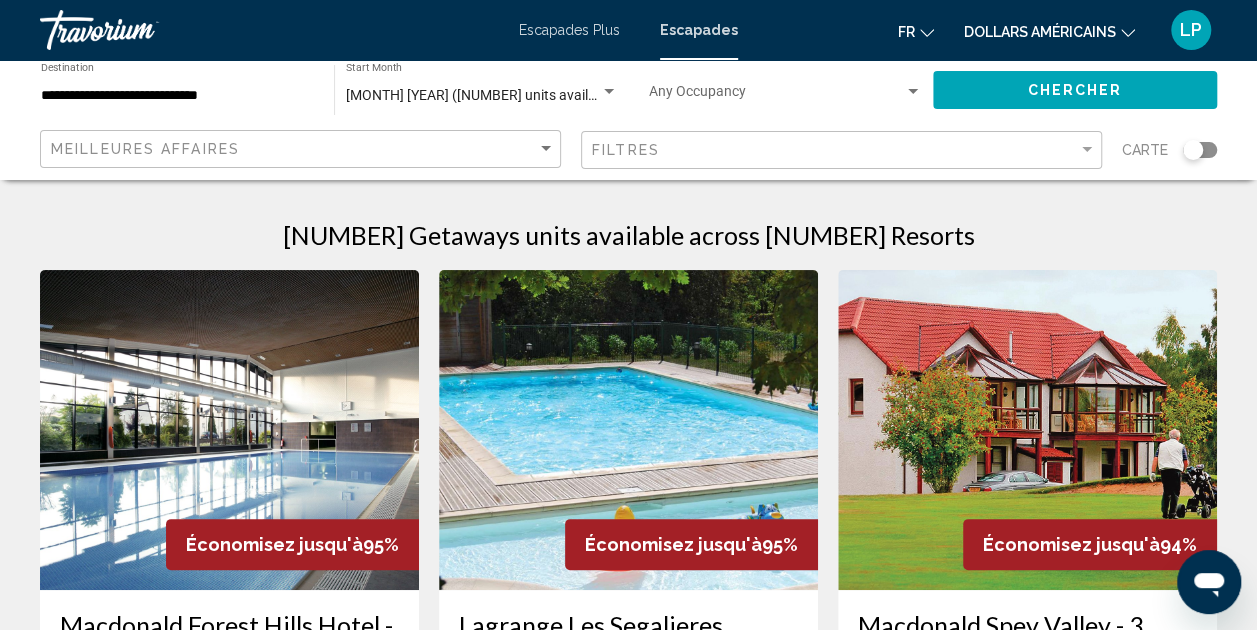 click on "[MONTH] [YEAR] ([NUMBER] units available)" at bounding box center (482, 95) 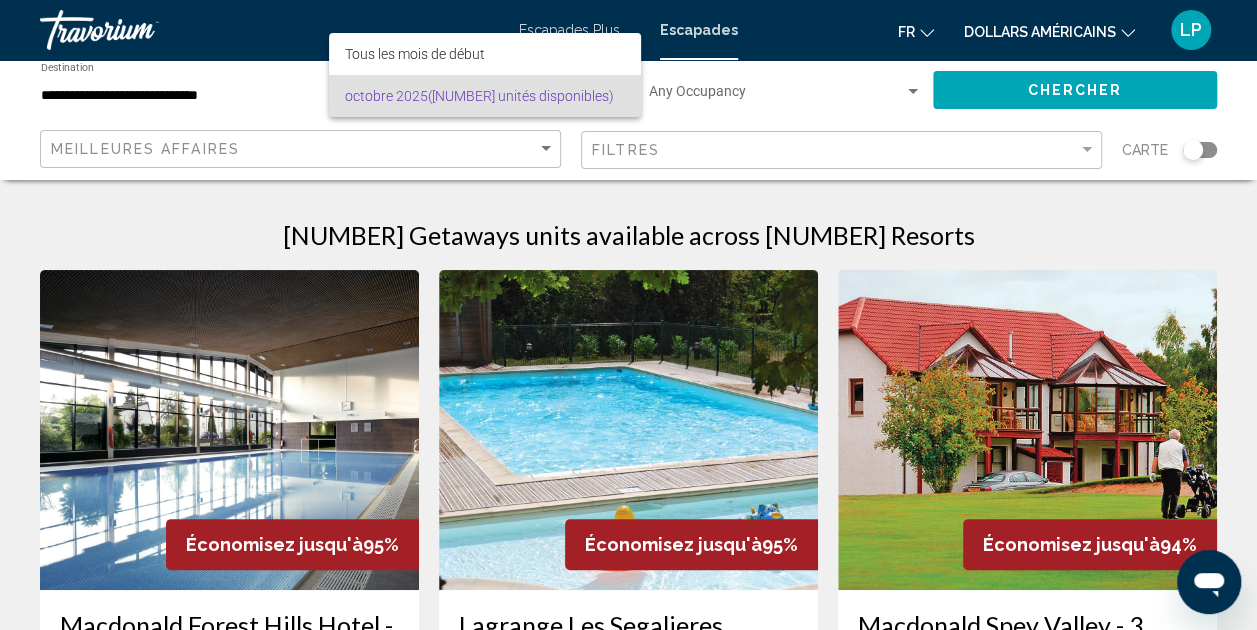 click at bounding box center (628, 315) 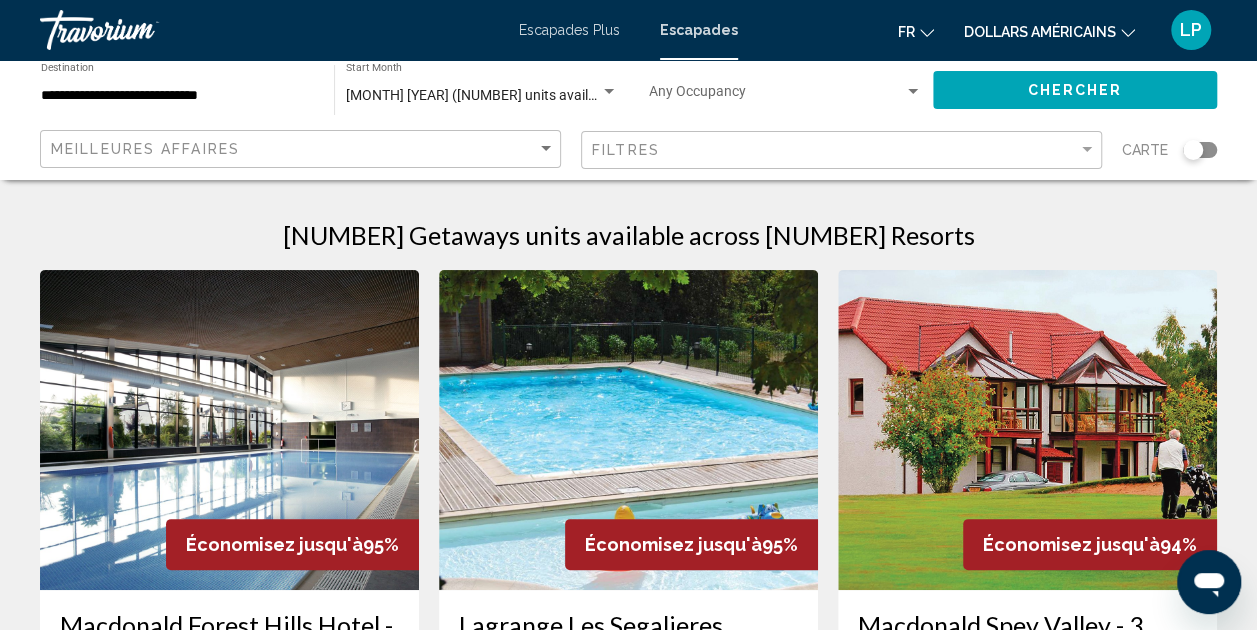 click at bounding box center [609, 91] 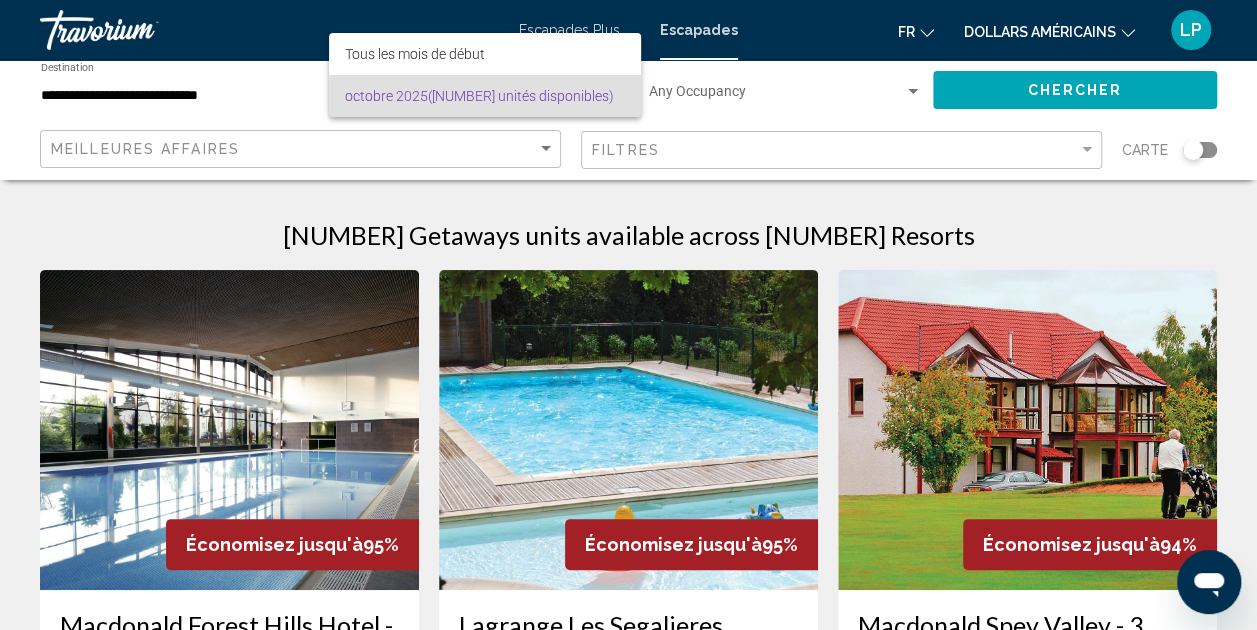 click at bounding box center (628, 315) 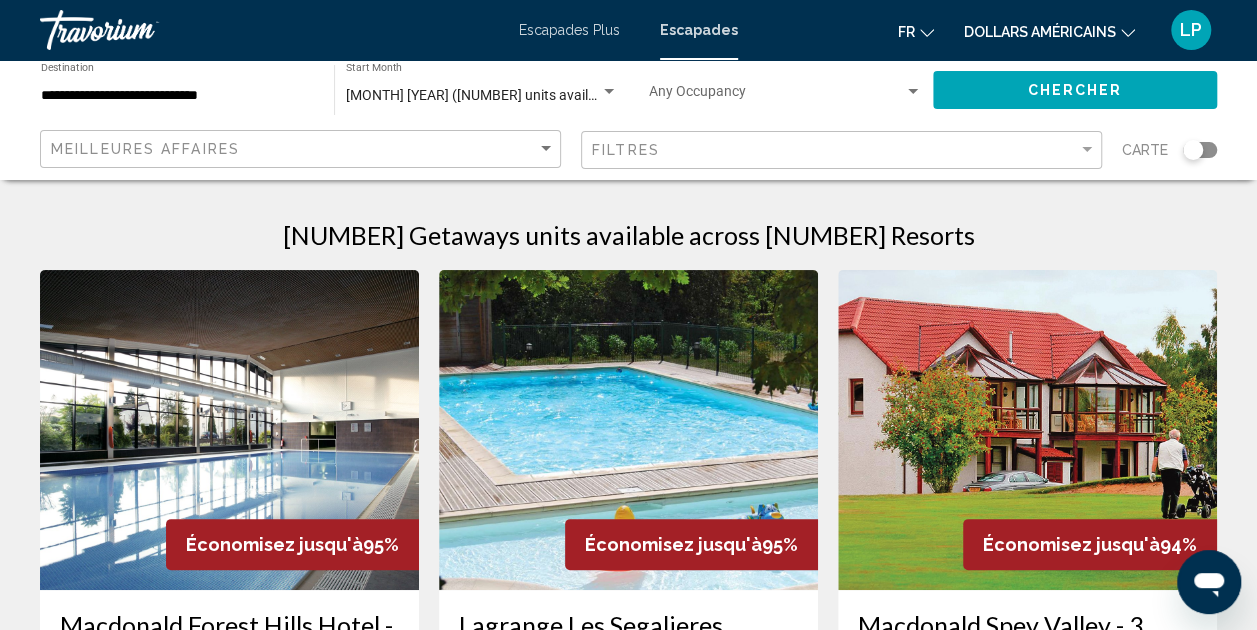 click on "[MONTH] [YEAR] ([NUMBER] units available)" at bounding box center [482, 95] 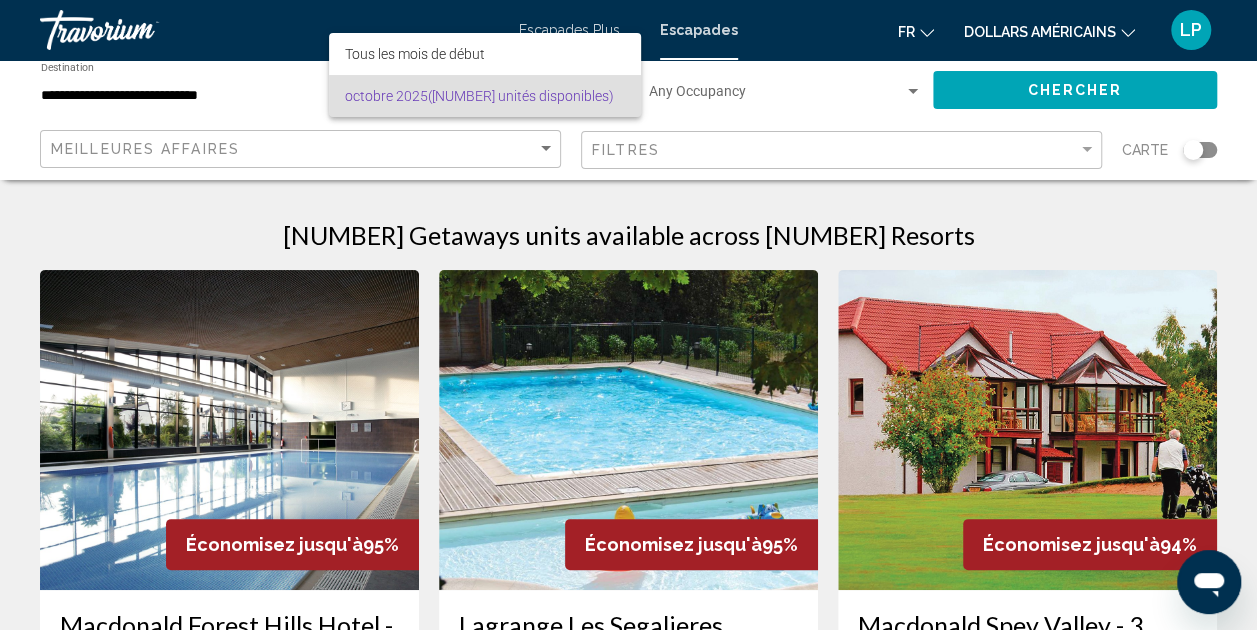 click at bounding box center [628, 315] 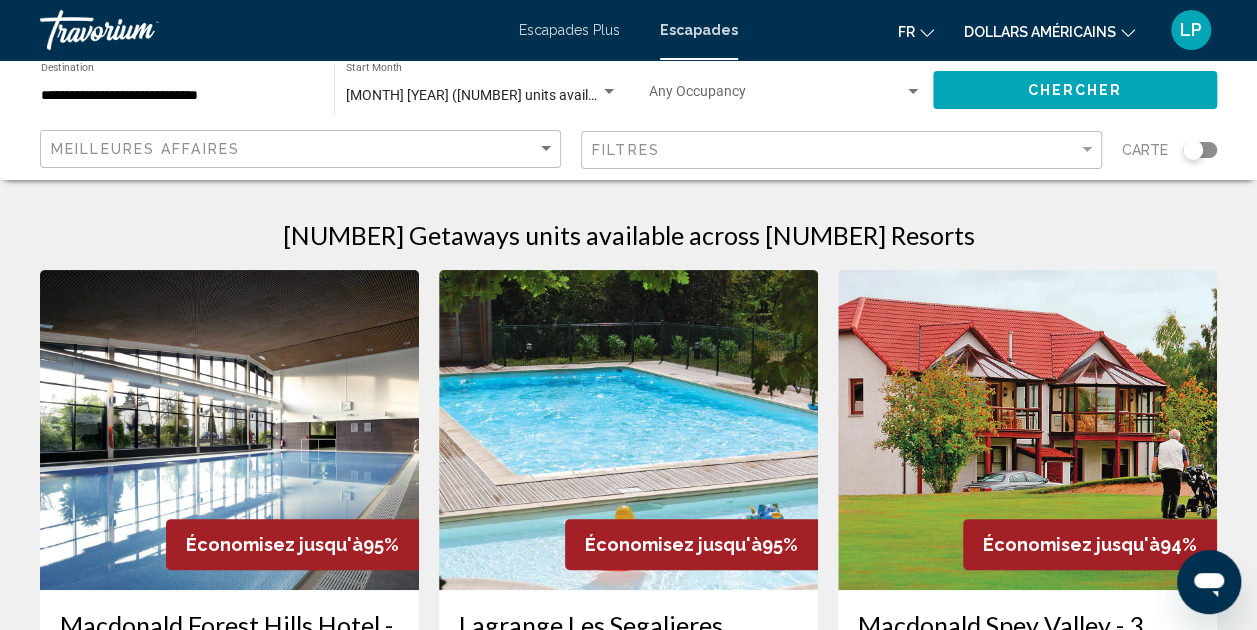 click on "[MONTH] [YEAR] ([NUMBER] units available)" at bounding box center [482, 95] 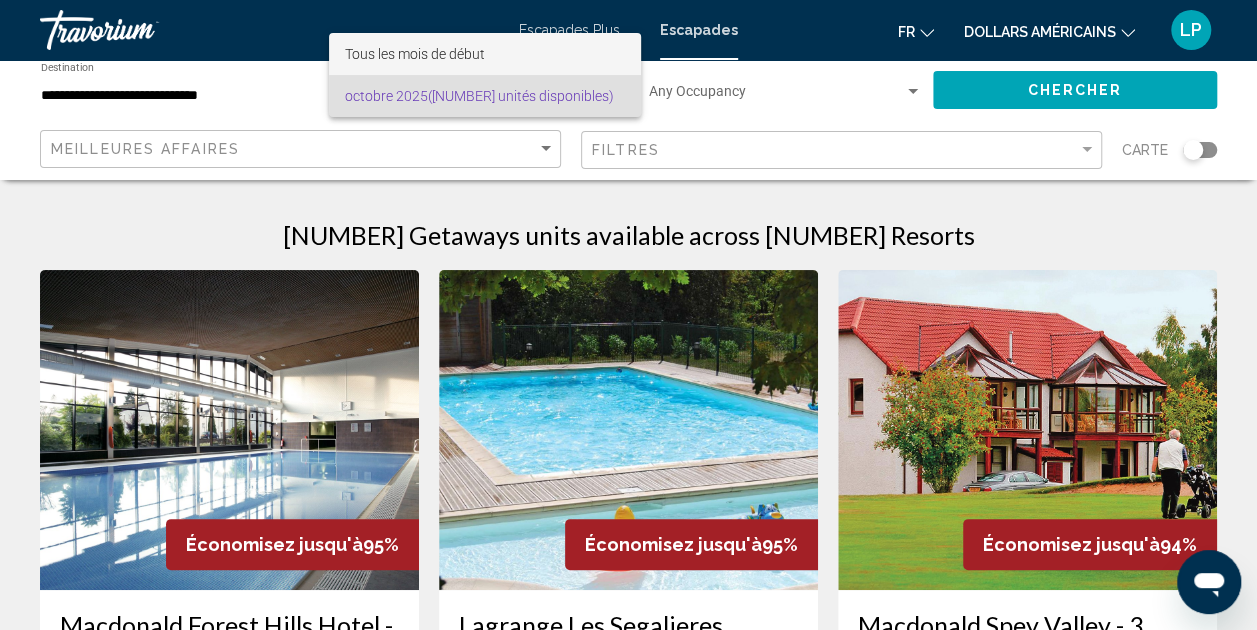 click on "Tous les mois de début" at bounding box center (485, 54) 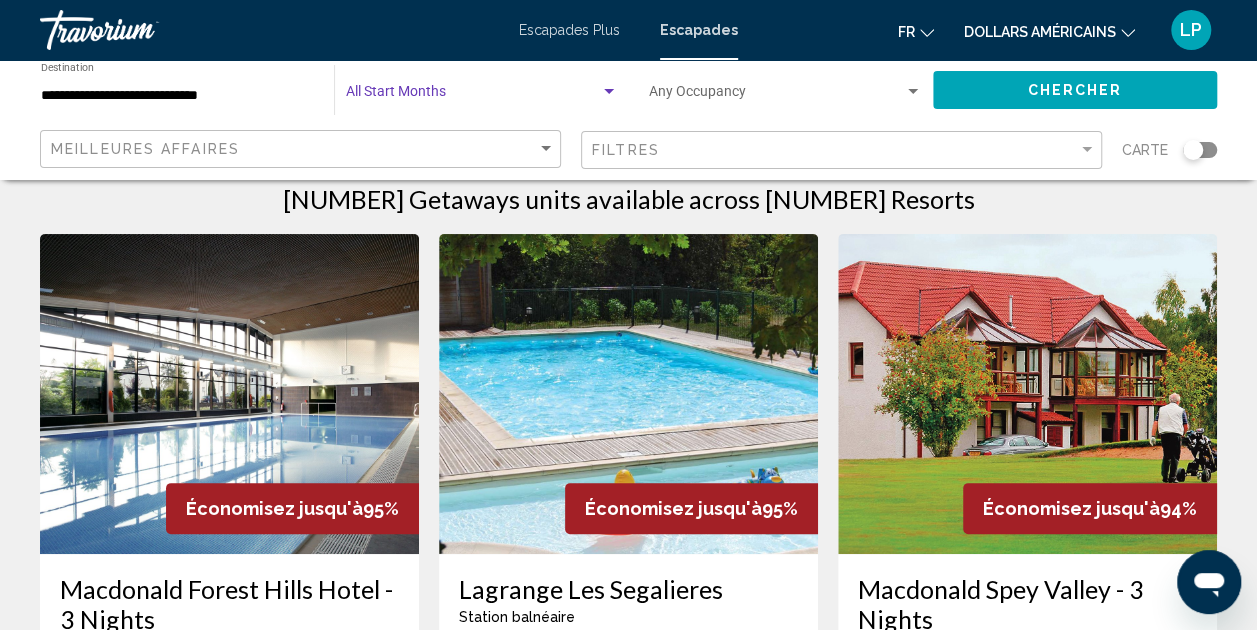 scroll, scrollTop: 0, scrollLeft: 0, axis: both 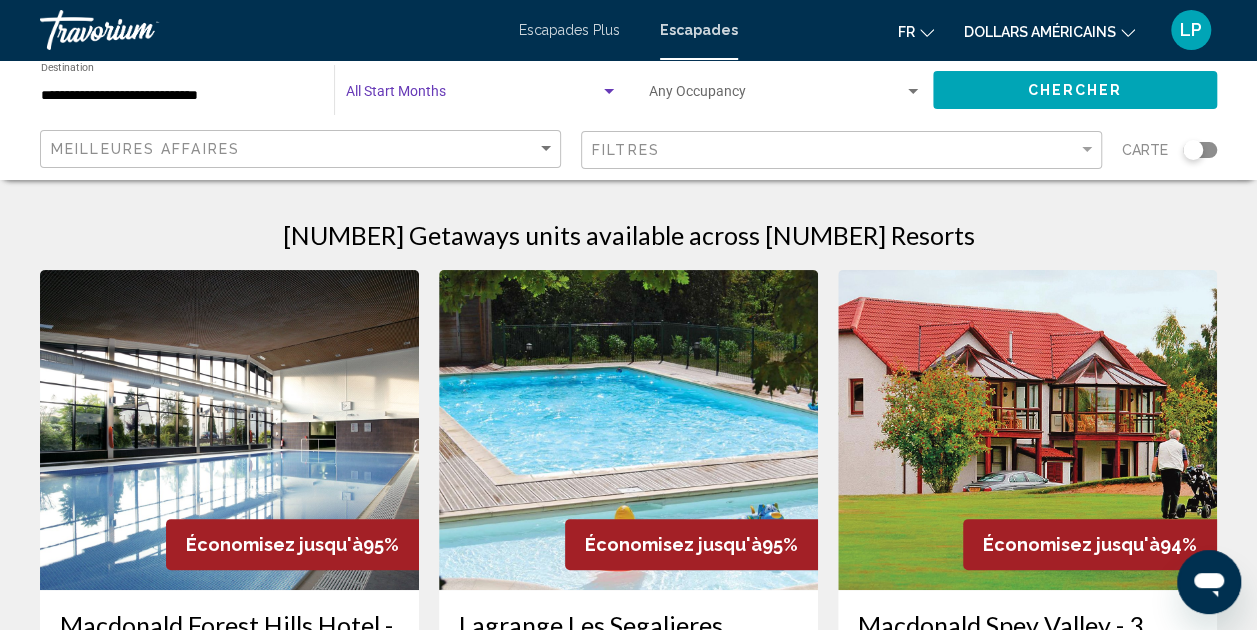 click on "Chercher" 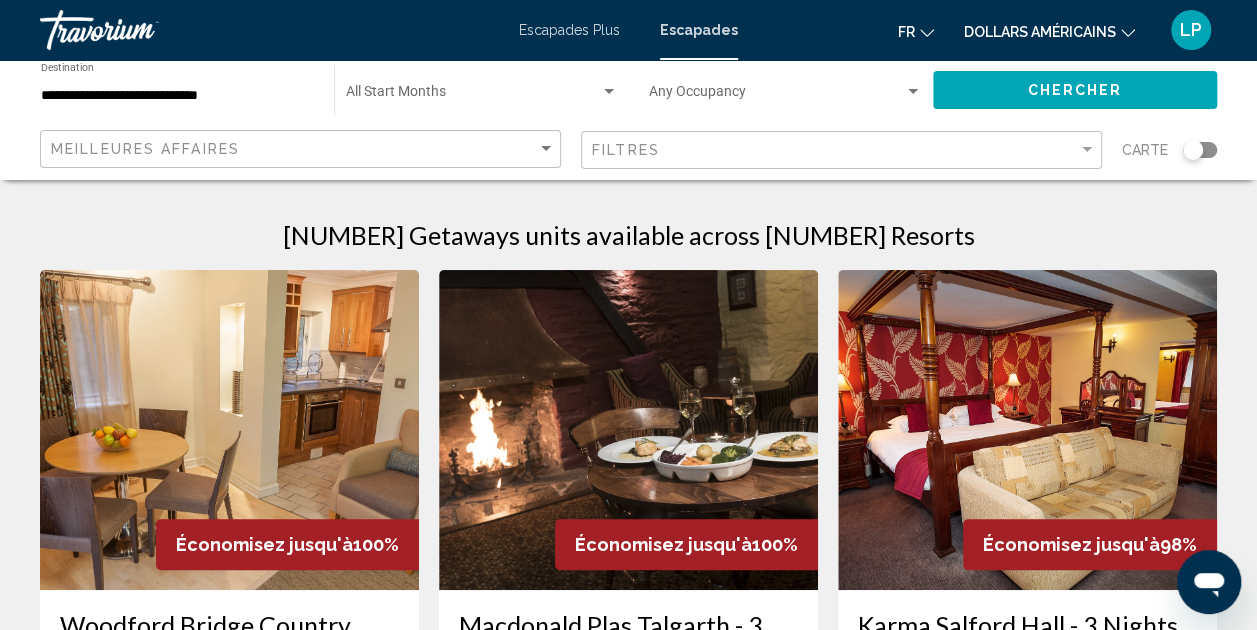 click at bounding box center (609, 91) 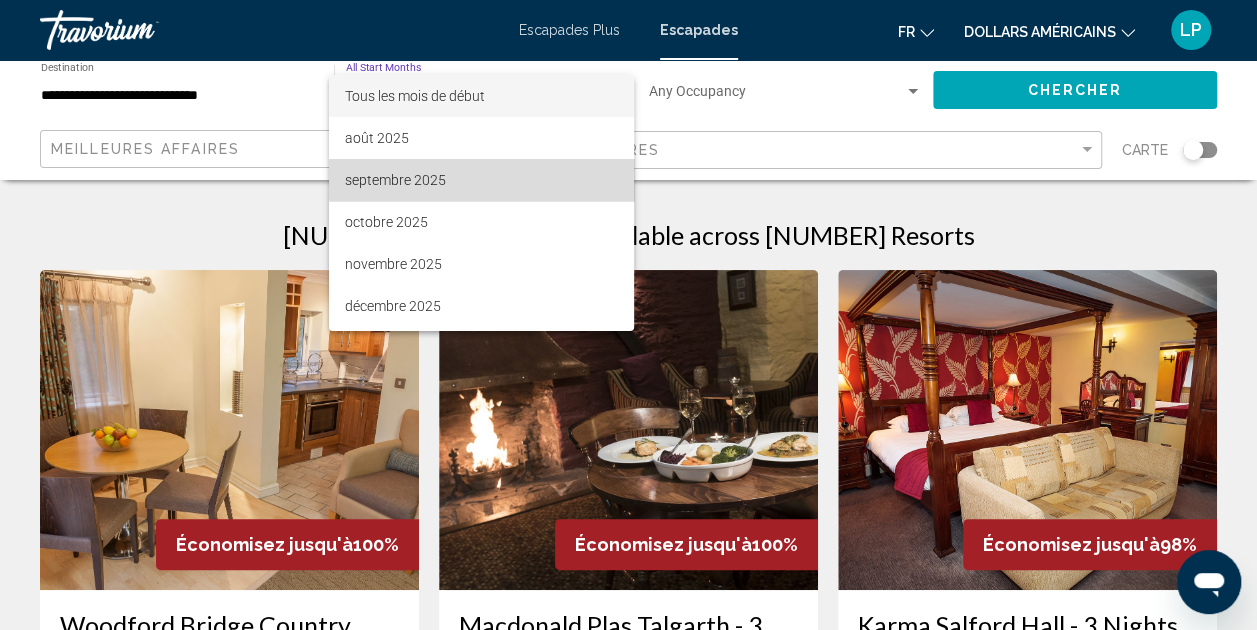 click on "septembre 2025" at bounding box center [481, 180] 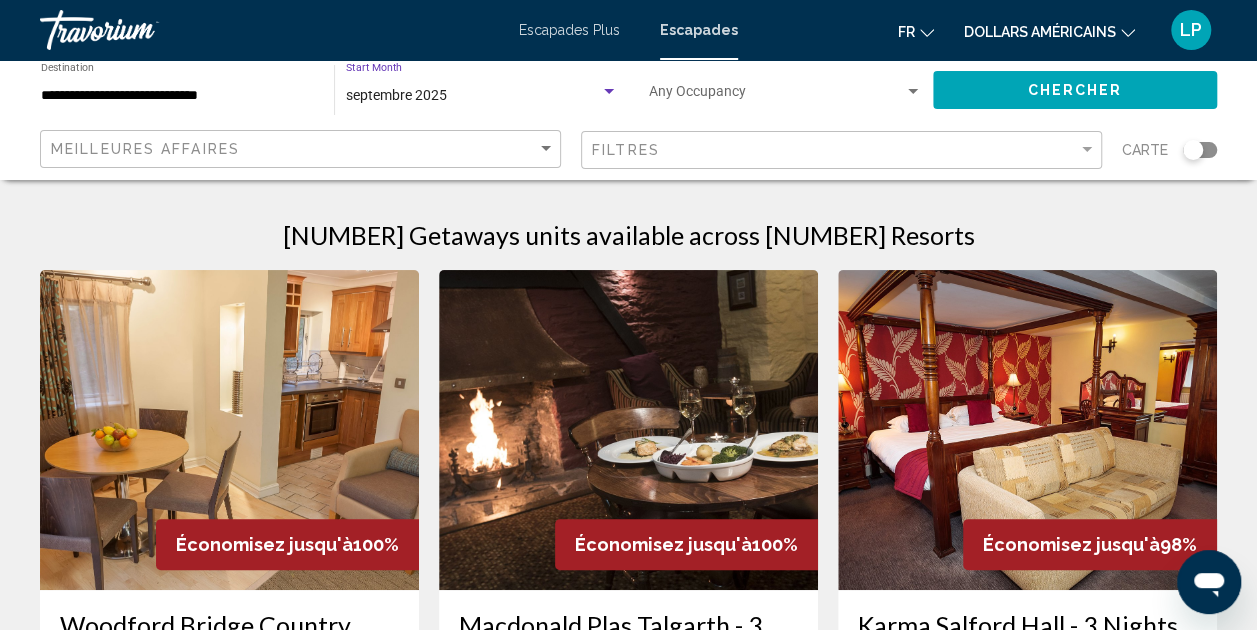 click on "Chercher" 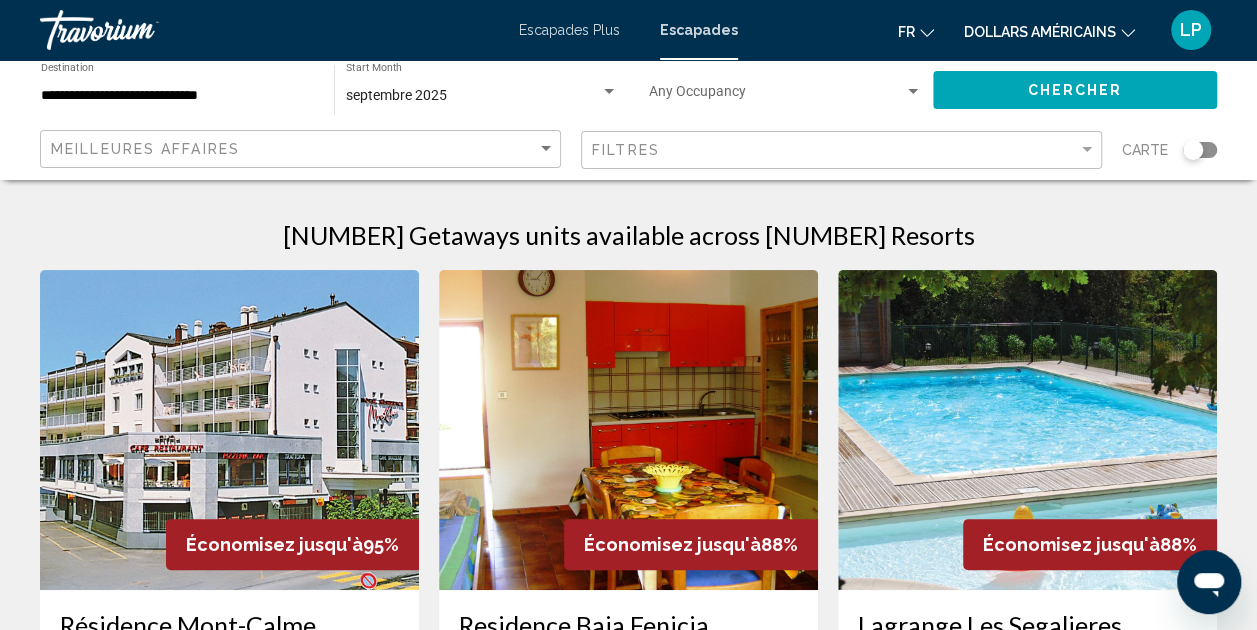 click on "**********" at bounding box center (177, 96) 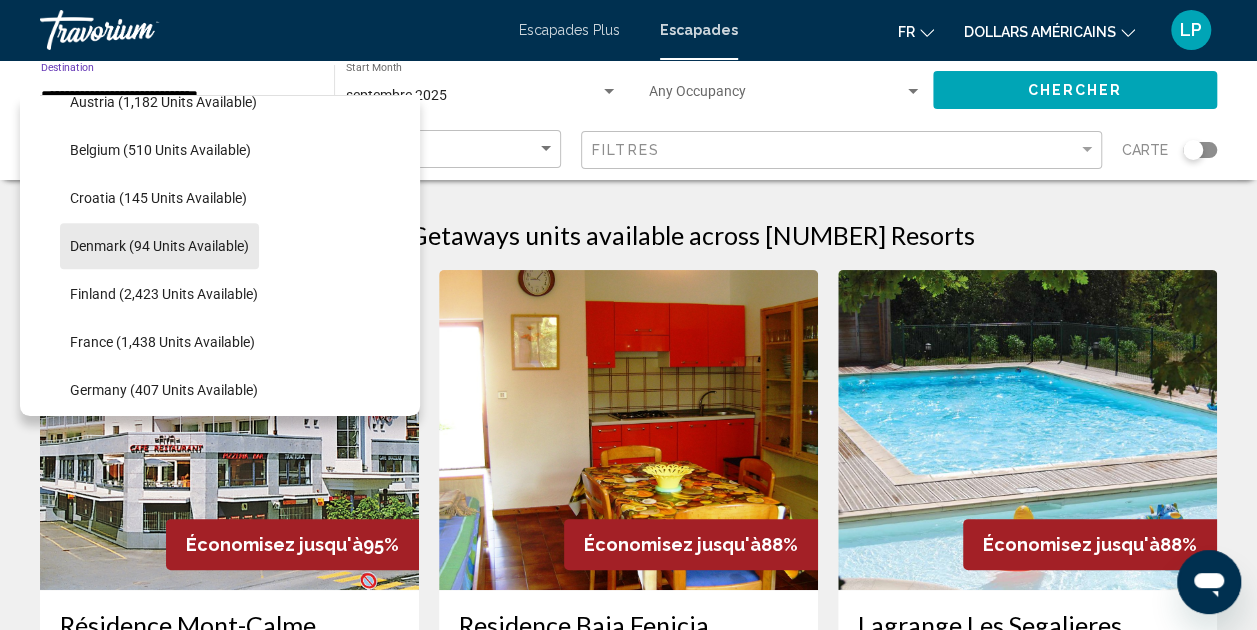 scroll, scrollTop: 365, scrollLeft: 0, axis: vertical 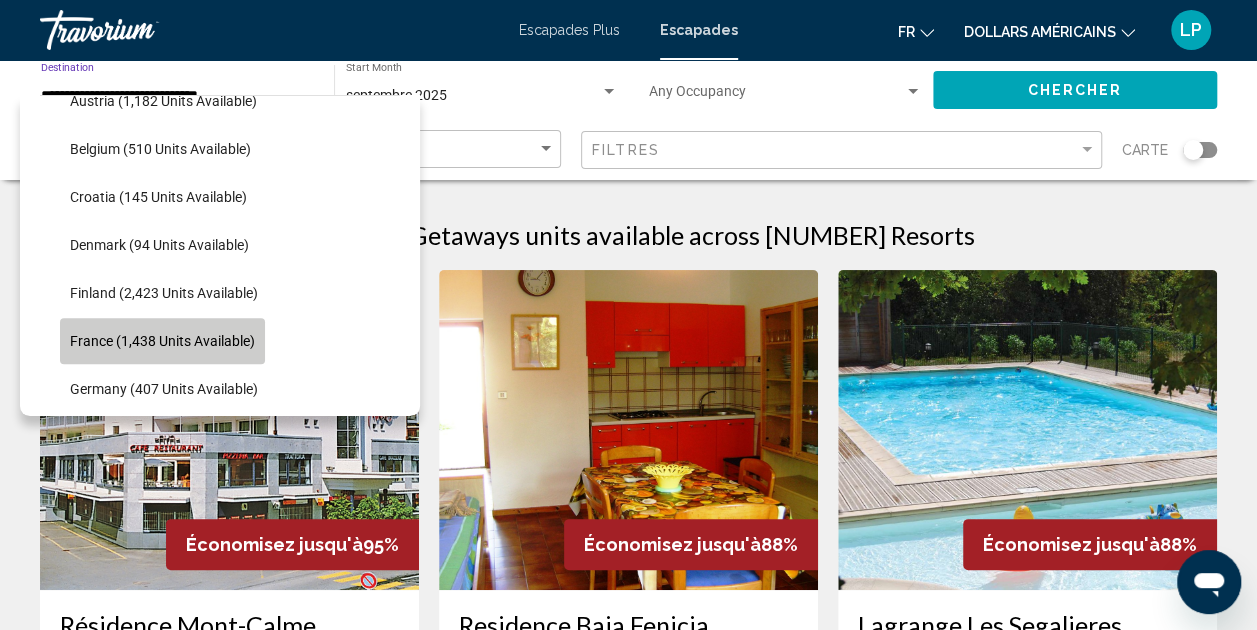 click on "France (1,438 units available)" 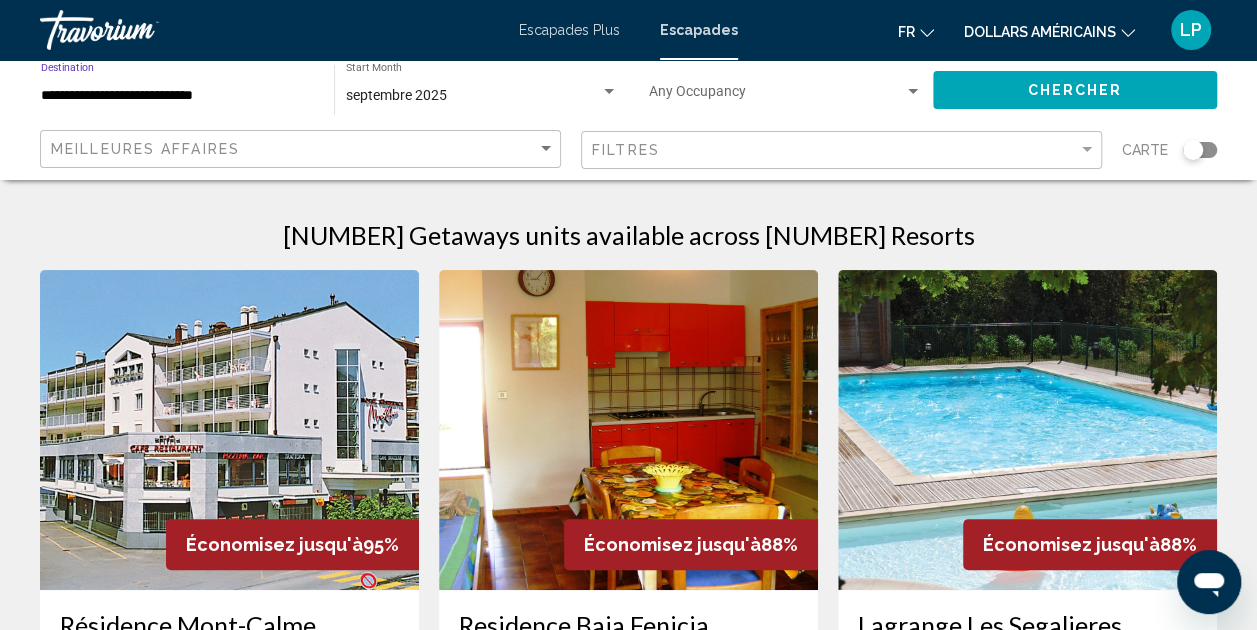click on "Chercher" 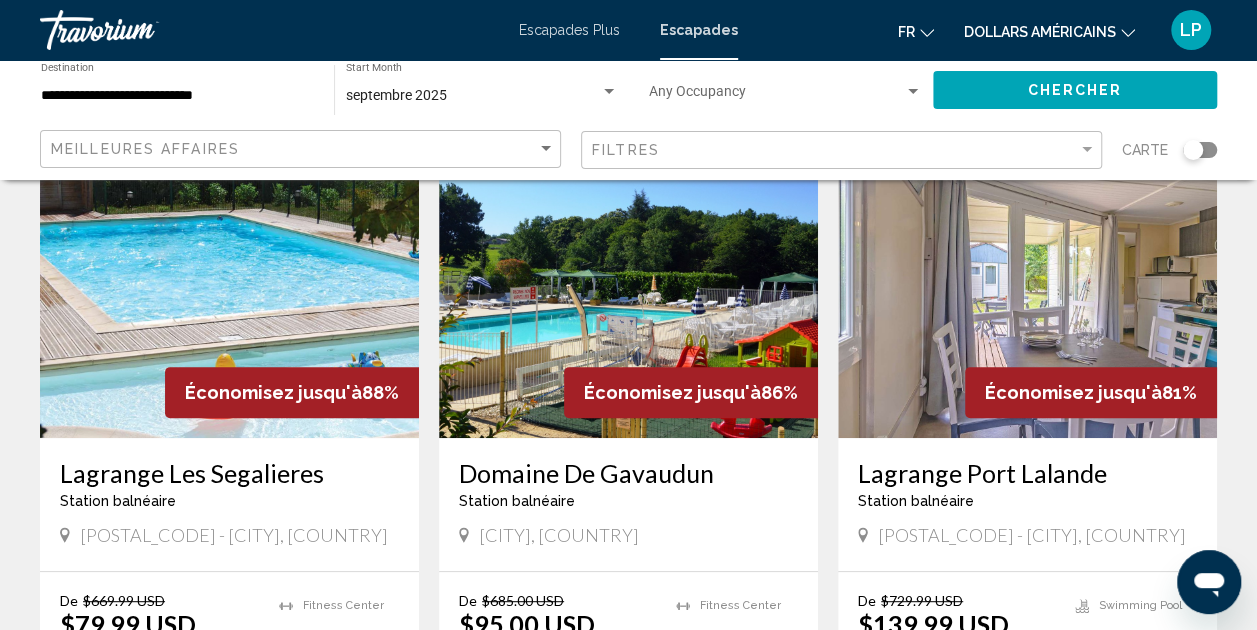 scroll, scrollTop: 144, scrollLeft: 0, axis: vertical 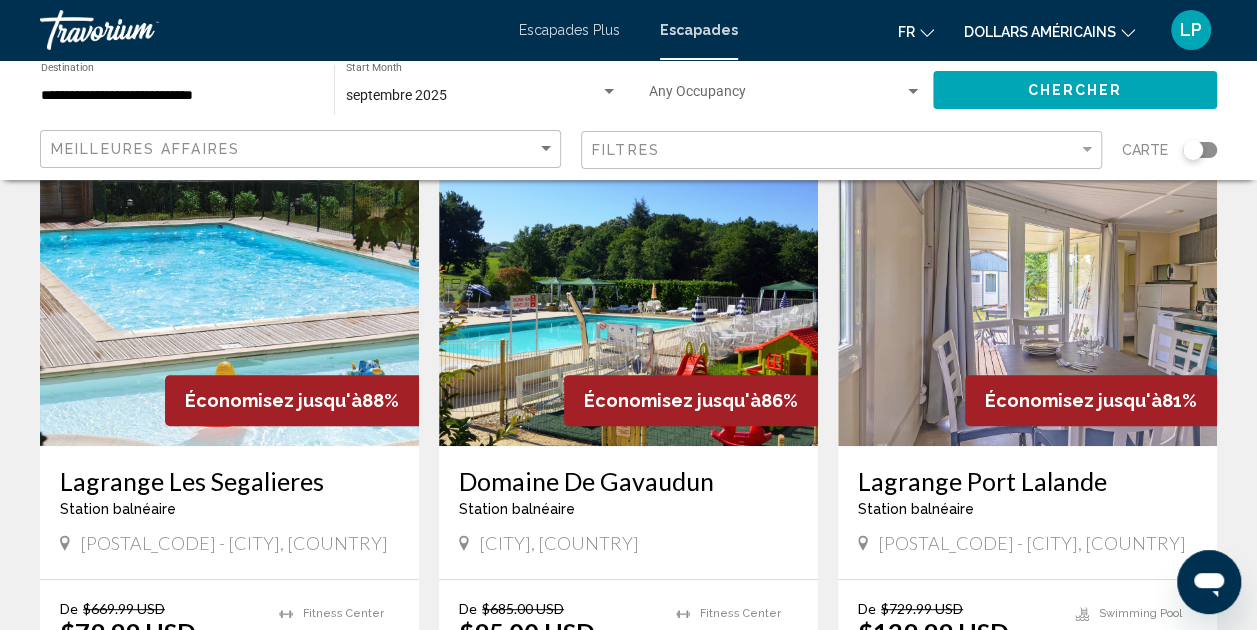 click at bounding box center (229, 286) 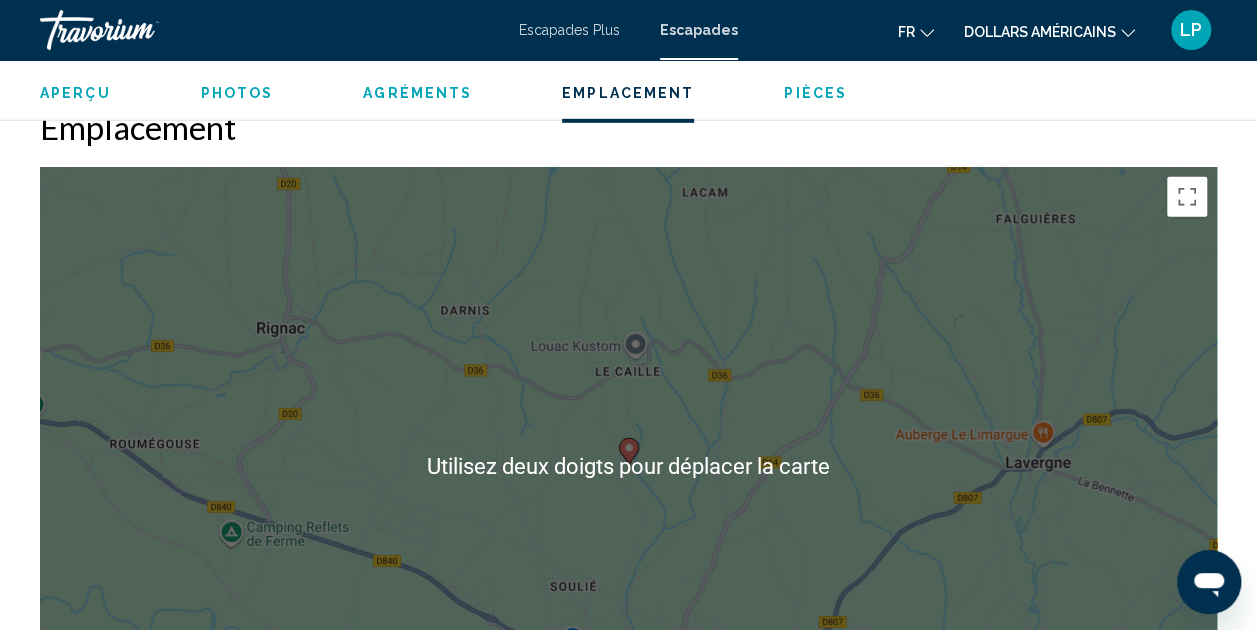 scroll, scrollTop: 2949, scrollLeft: 0, axis: vertical 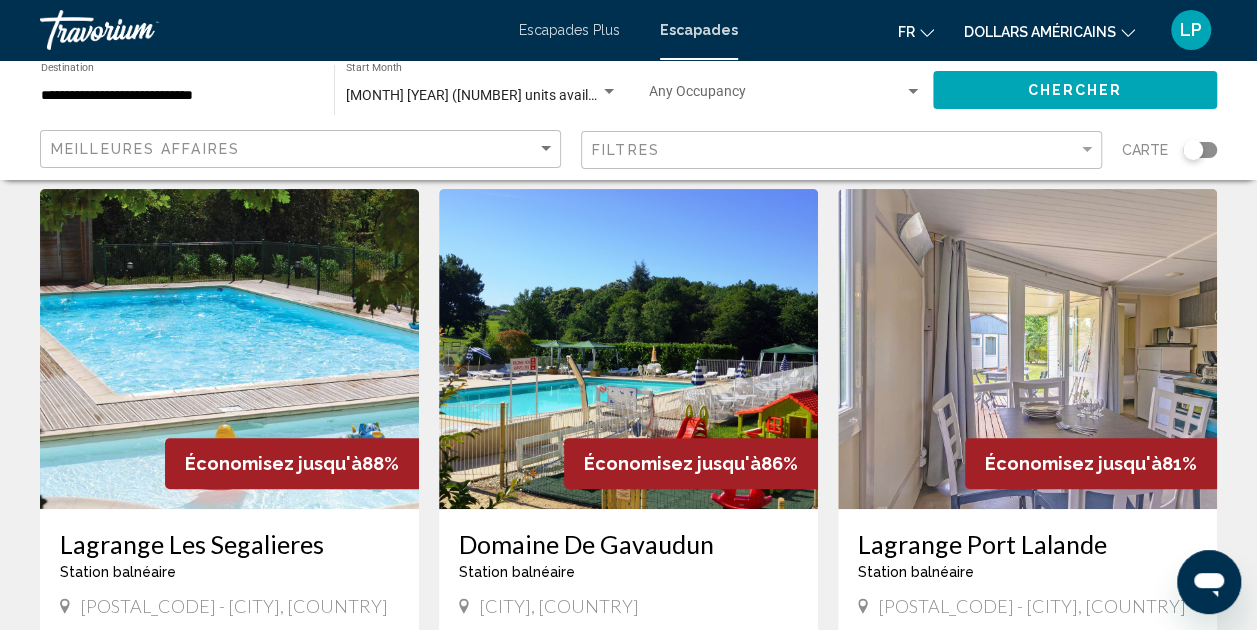 click on "**********" at bounding box center [177, 96] 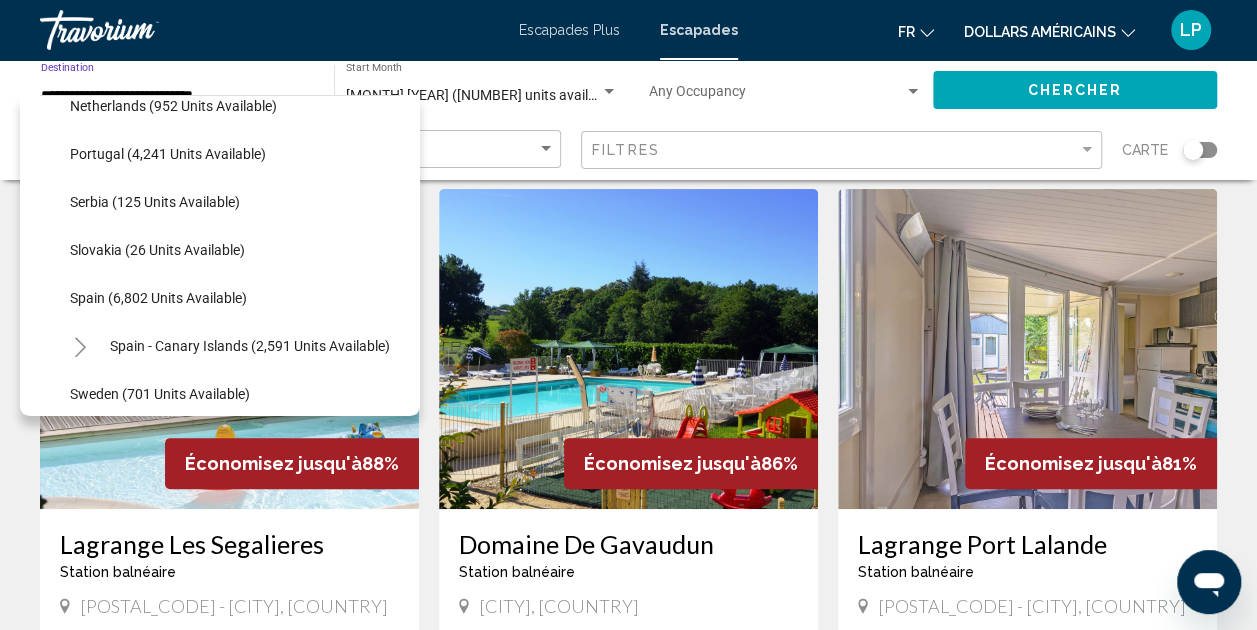 scroll, scrollTop: 890, scrollLeft: 0, axis: vertical 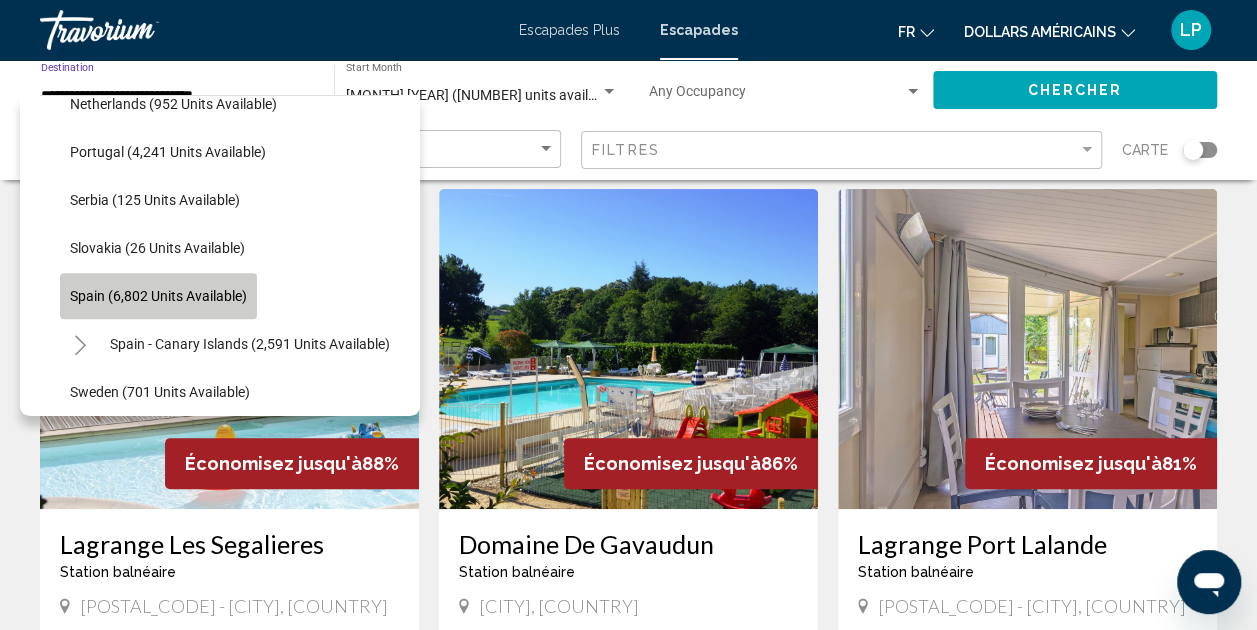 click on "Spain (6,802 units available)" 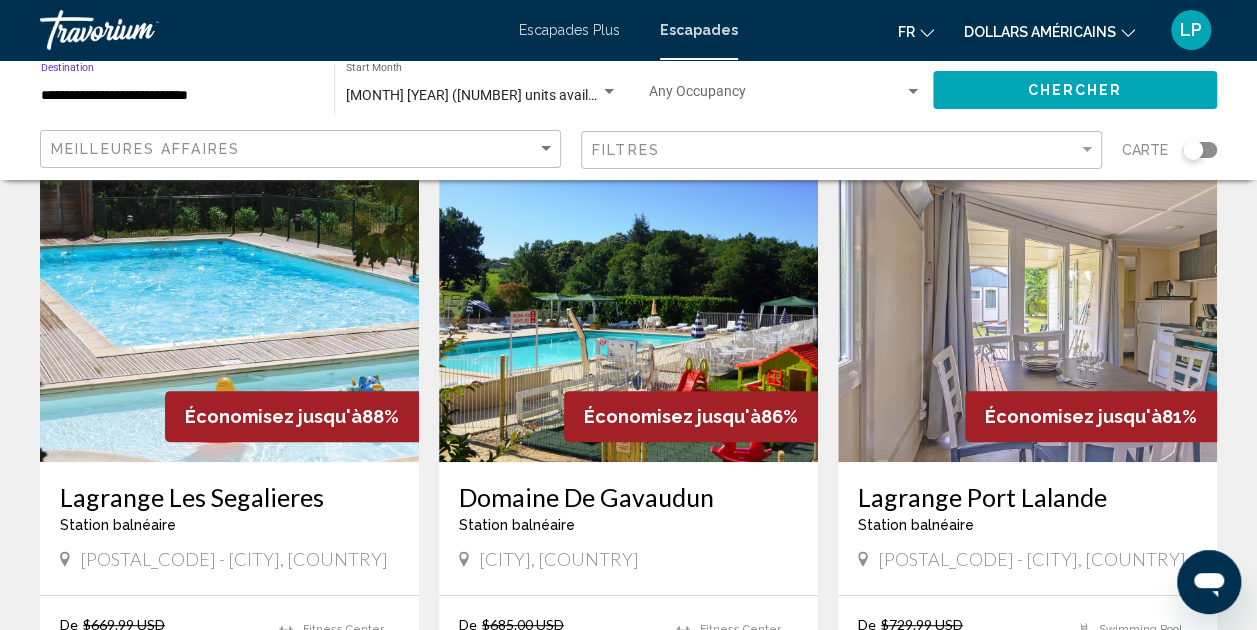 scroll, scrollTop: 107, scrollLeft: 0, axis: vertical 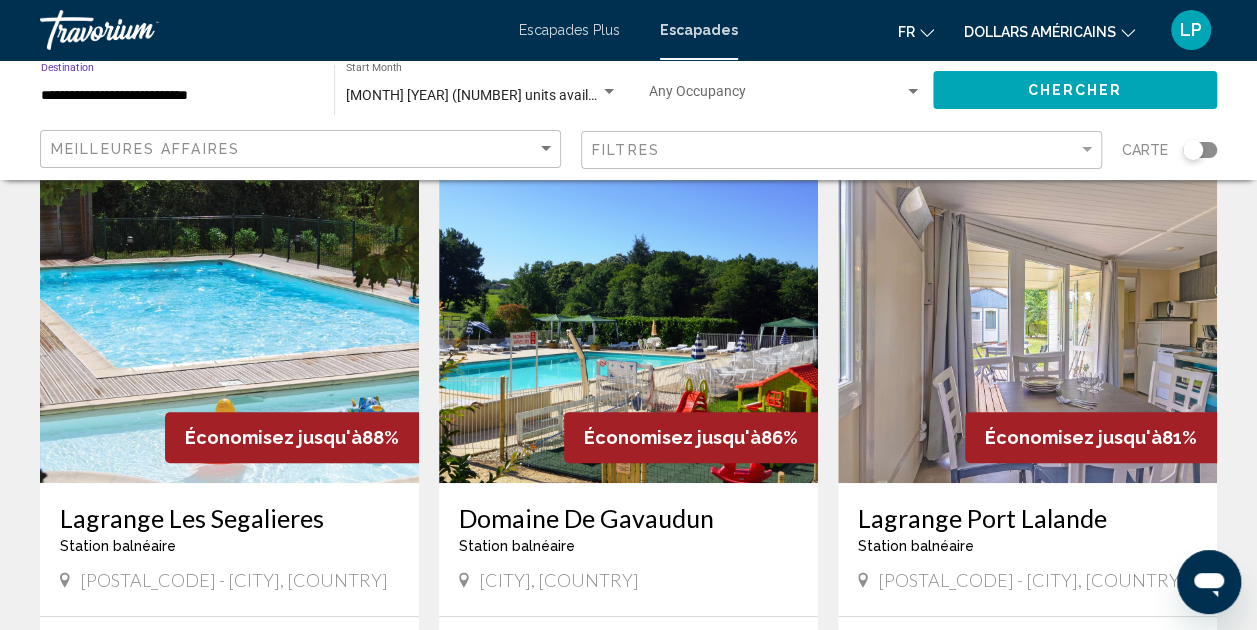 click on "Chercher" 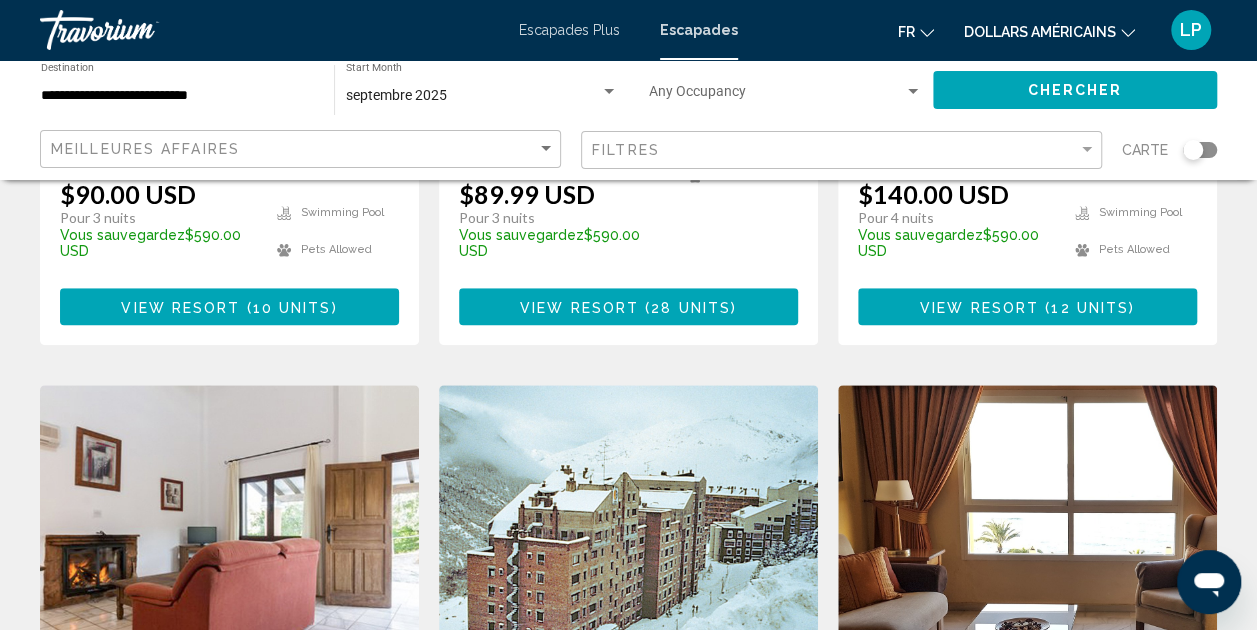 scroll, scrollTop: 613, scrollLeft: 0, axis: vertical 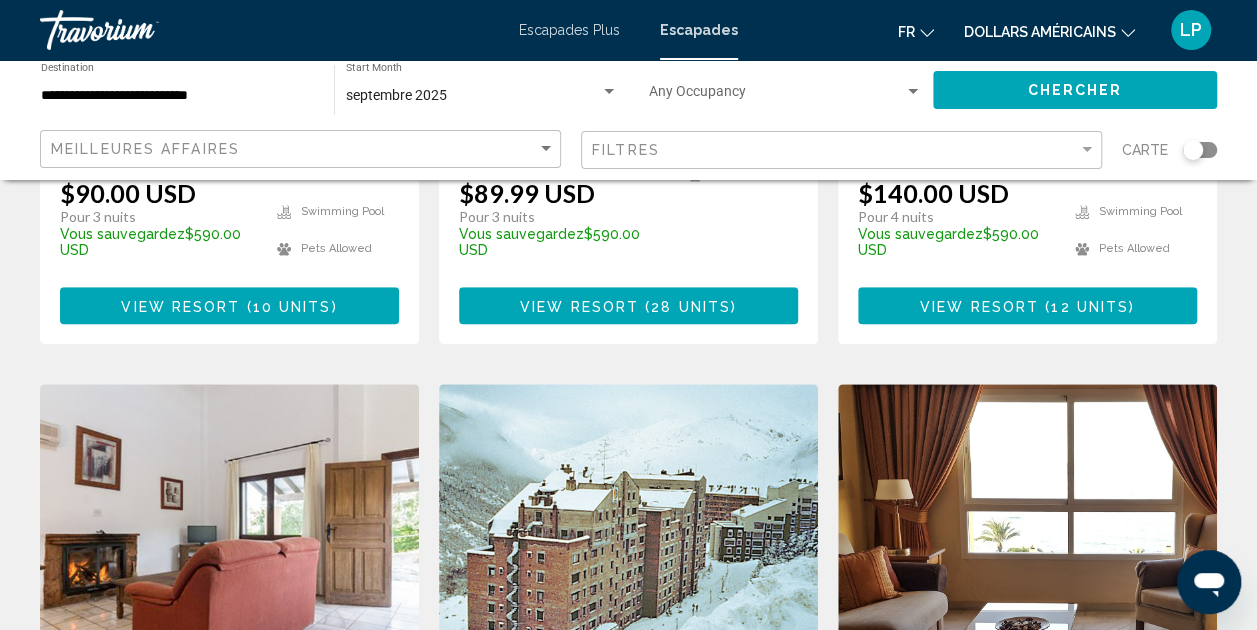 click on "**********" at bounding box center (177, 96) 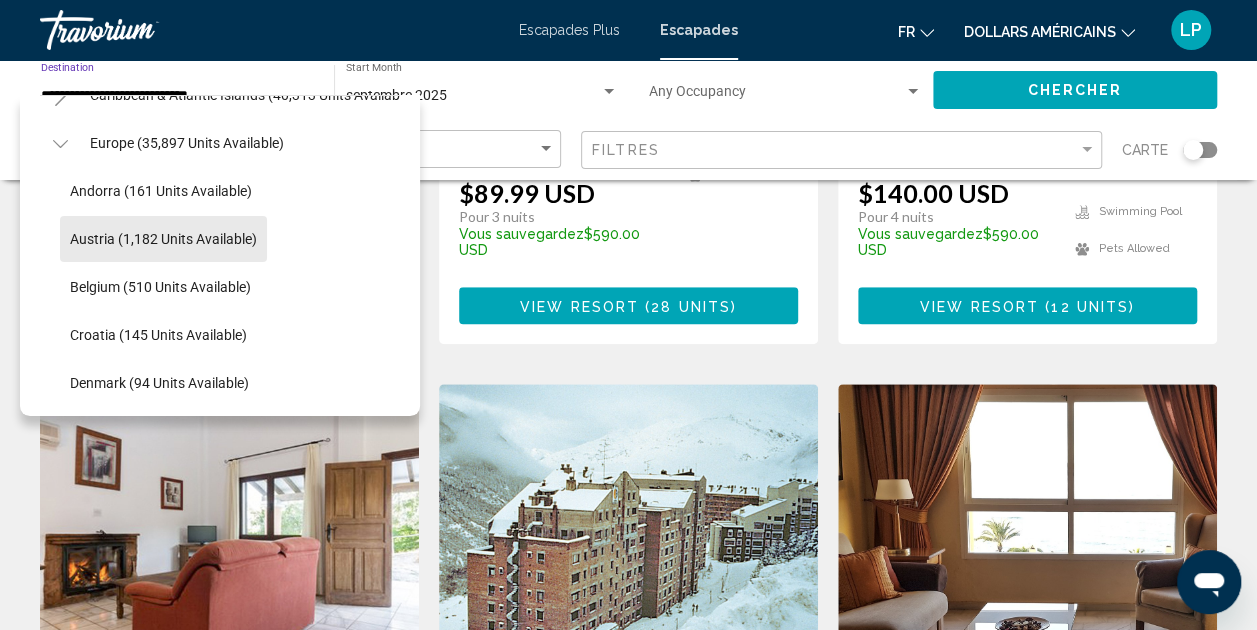 scroll, scrollTop: 198, scrollLeft: 0, axis: vertical 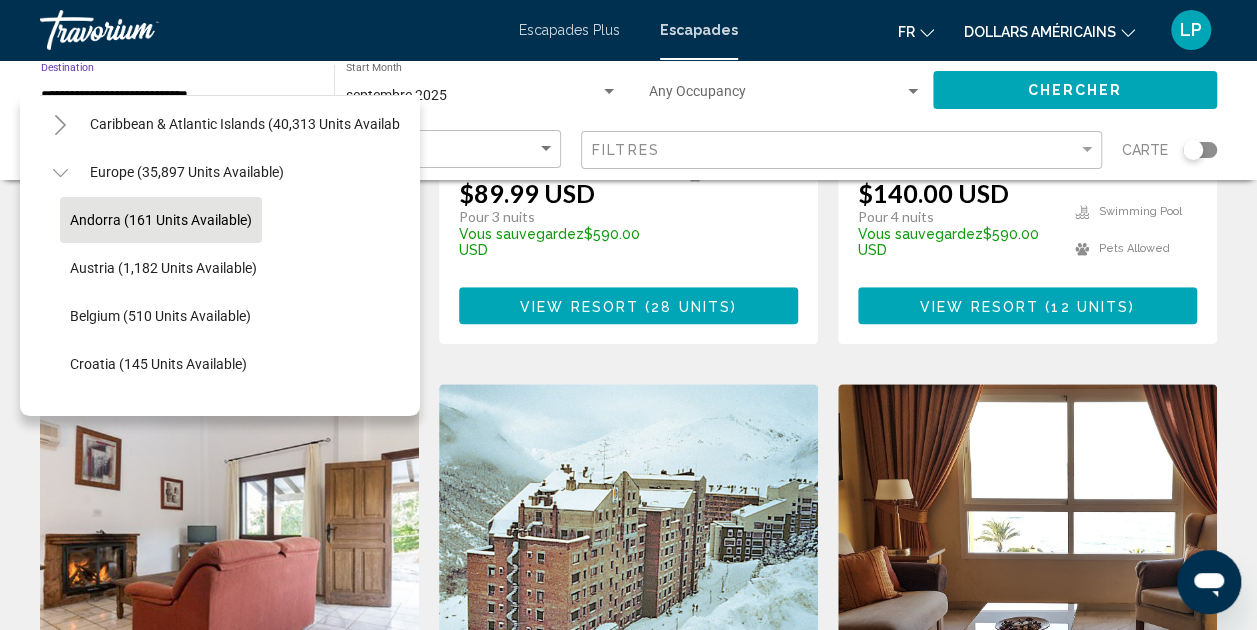 click on "Andorra (161 units available)" 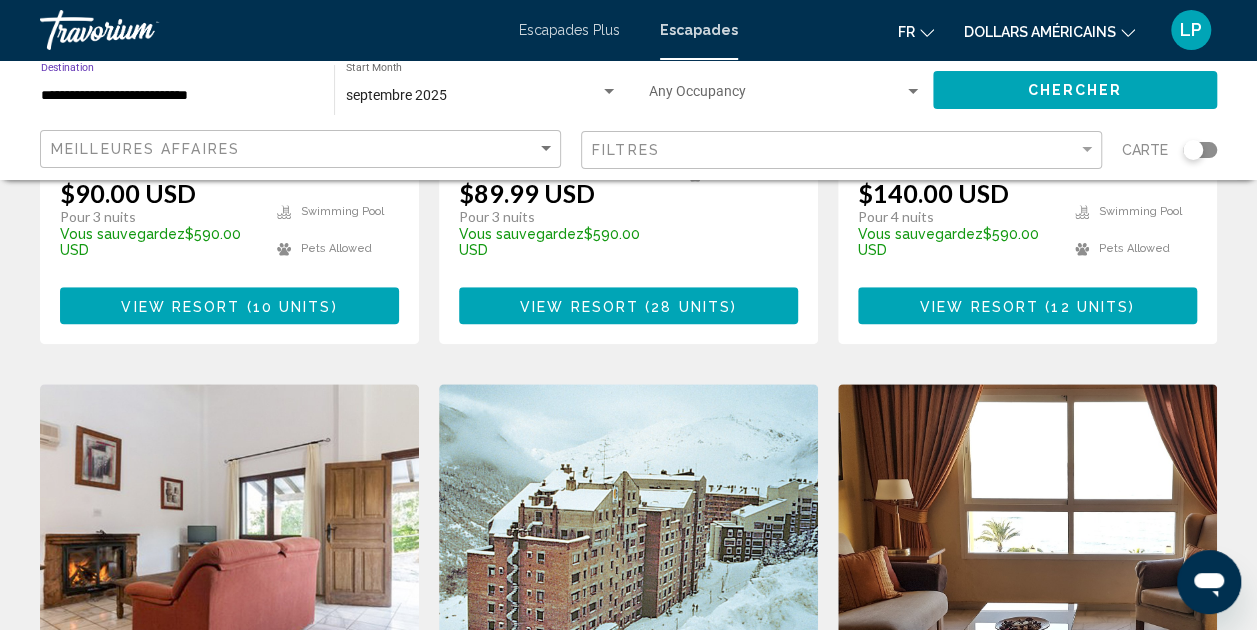 click on "Chercher" 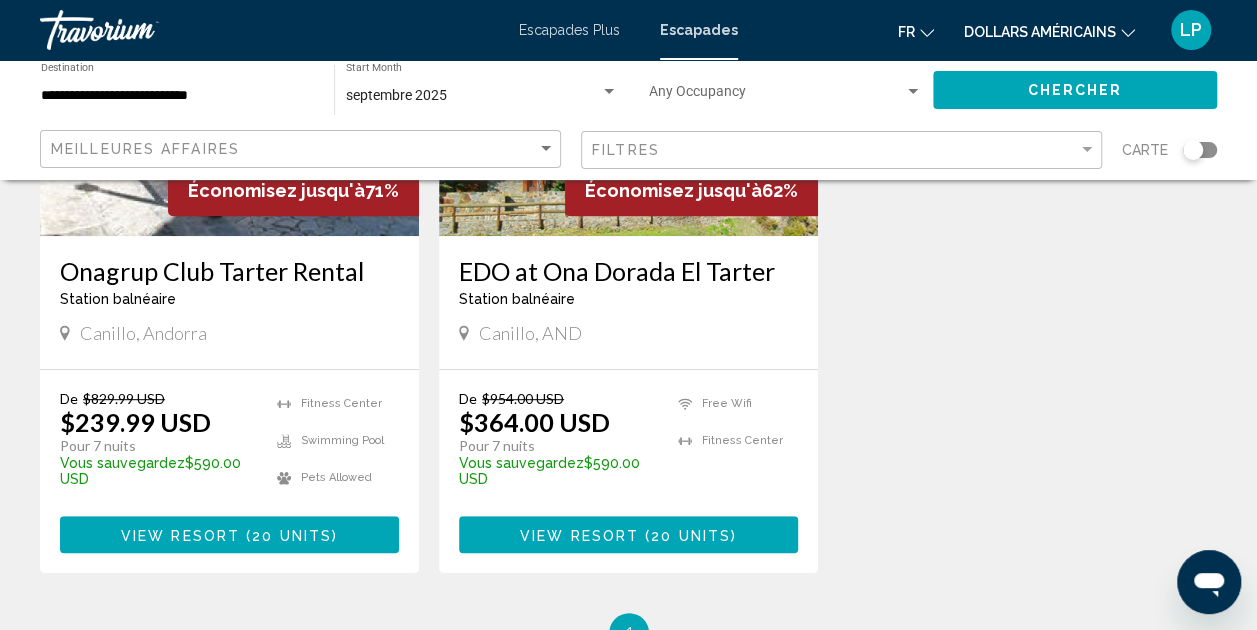 scroll, scrollTop: 320, scrollLeft: 0, axis: vertical 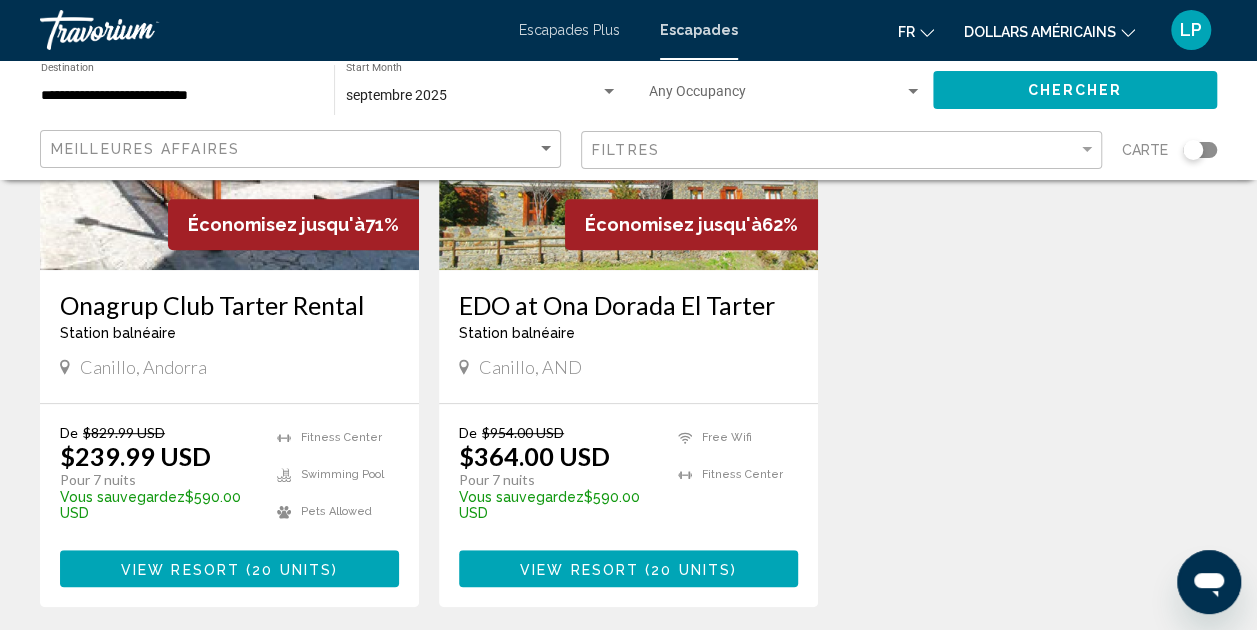 click on "**********" at bounding box center (177, 96) 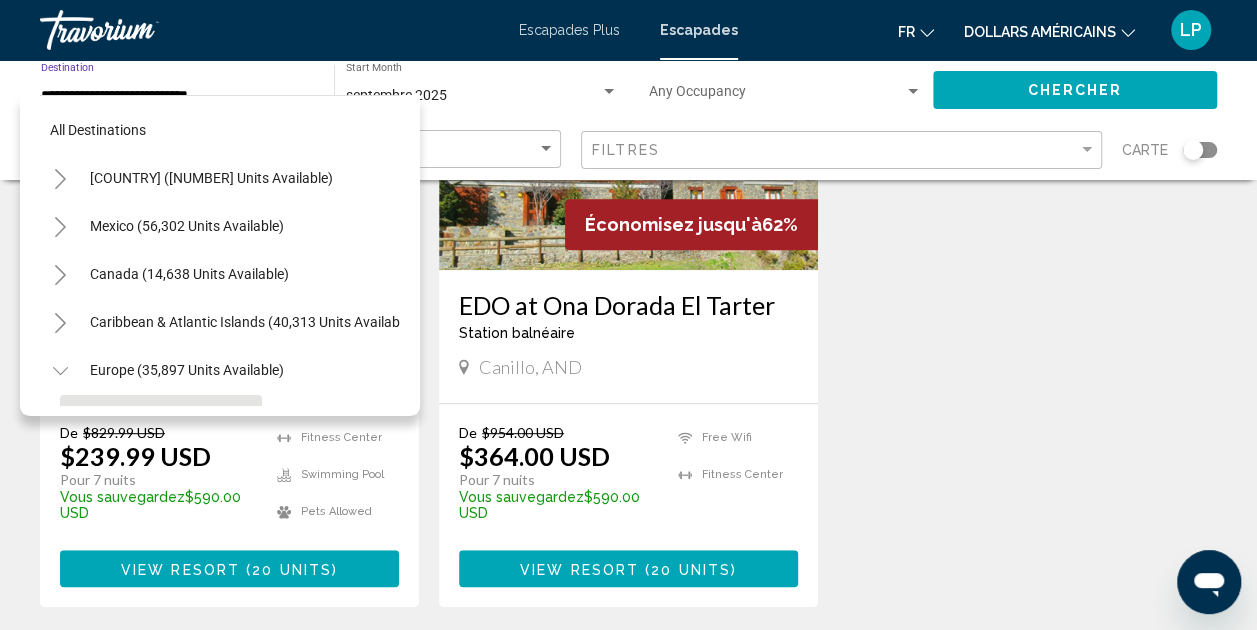 scroll, scrollTop: 174, scrollLeft: 0, axis: vertical 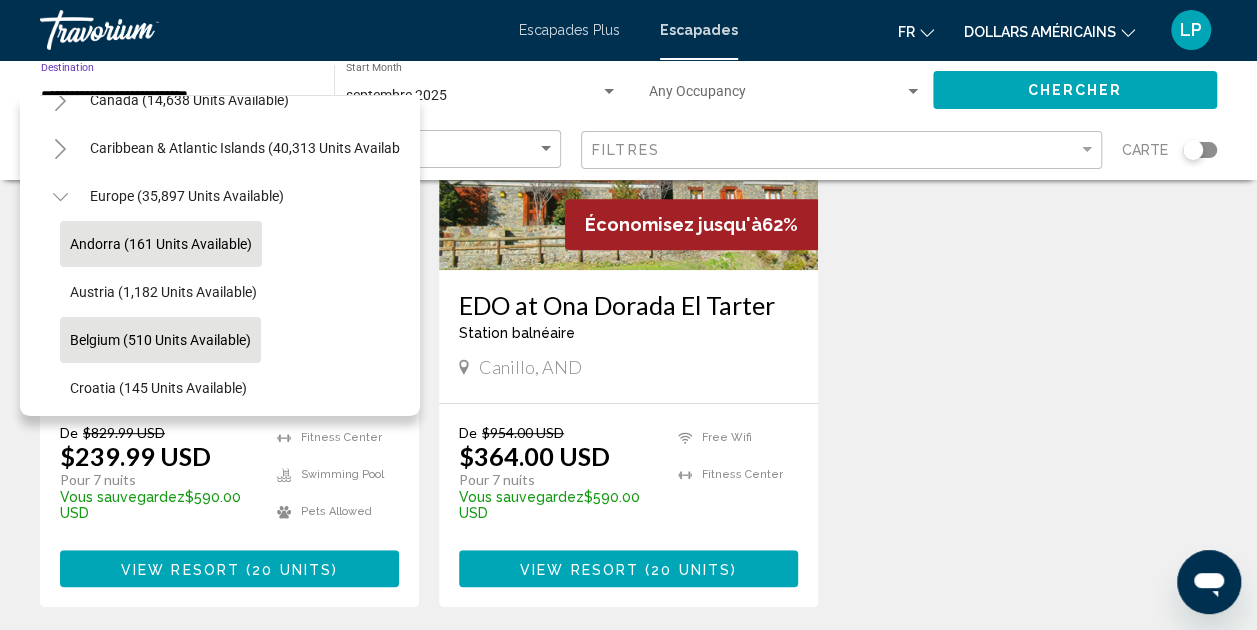 click on "Belgium (510 units available)" 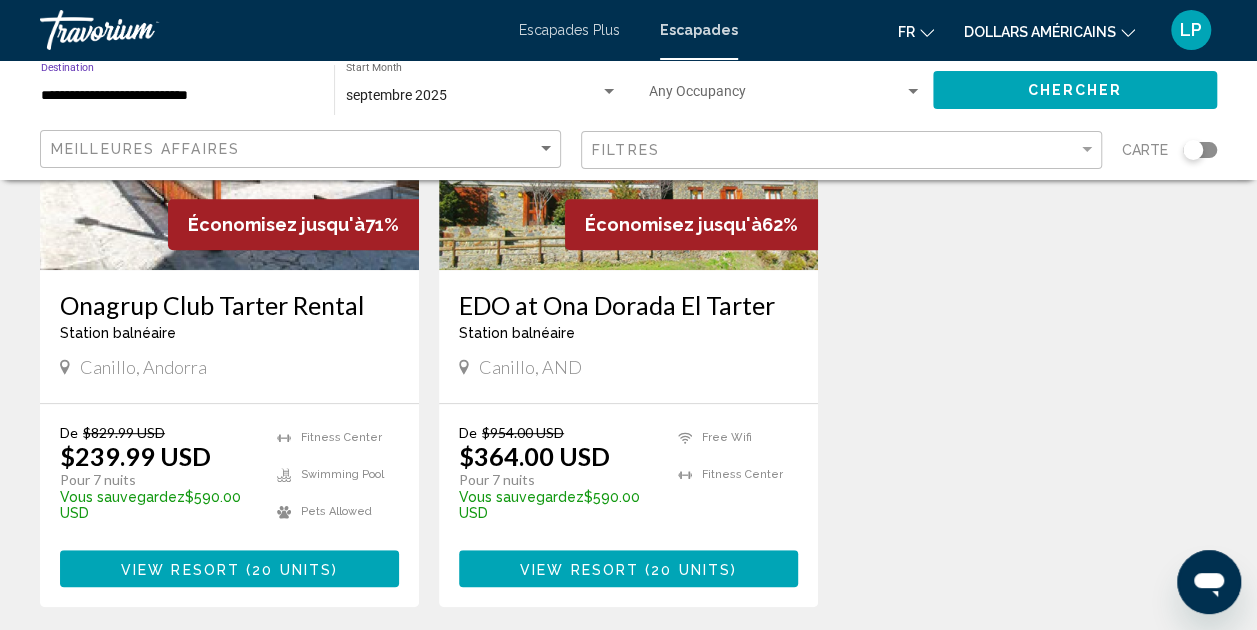 click on "Chercher" 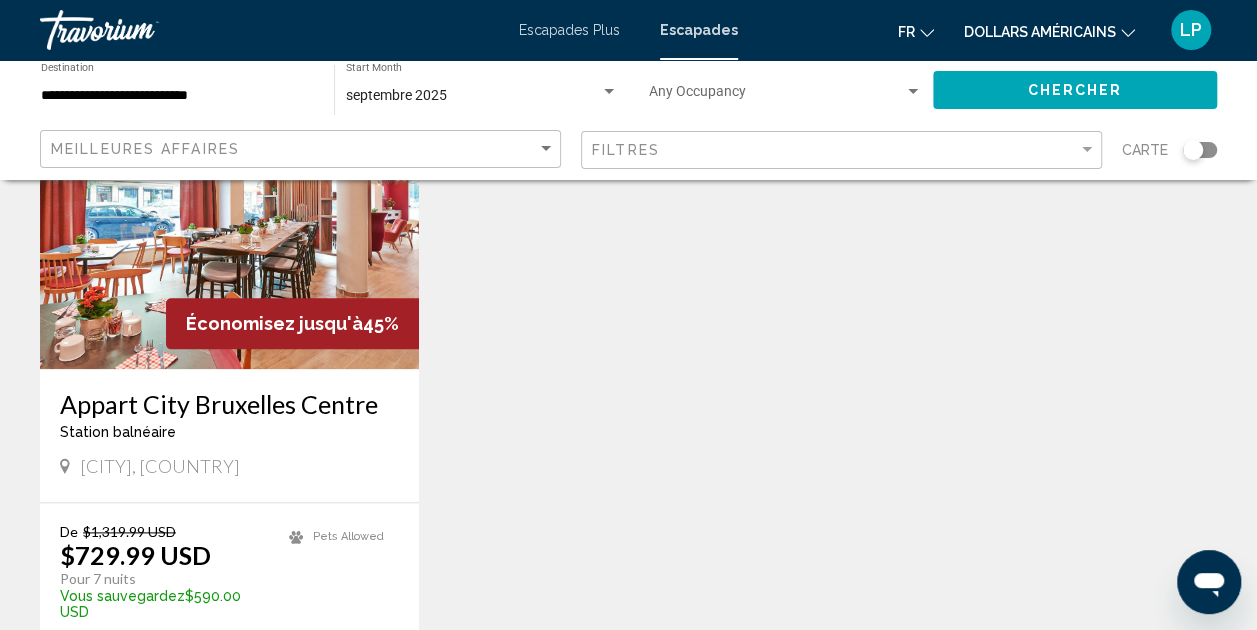 scroll, scrollTop: 919, scrollLeft: 0, axis: vertical 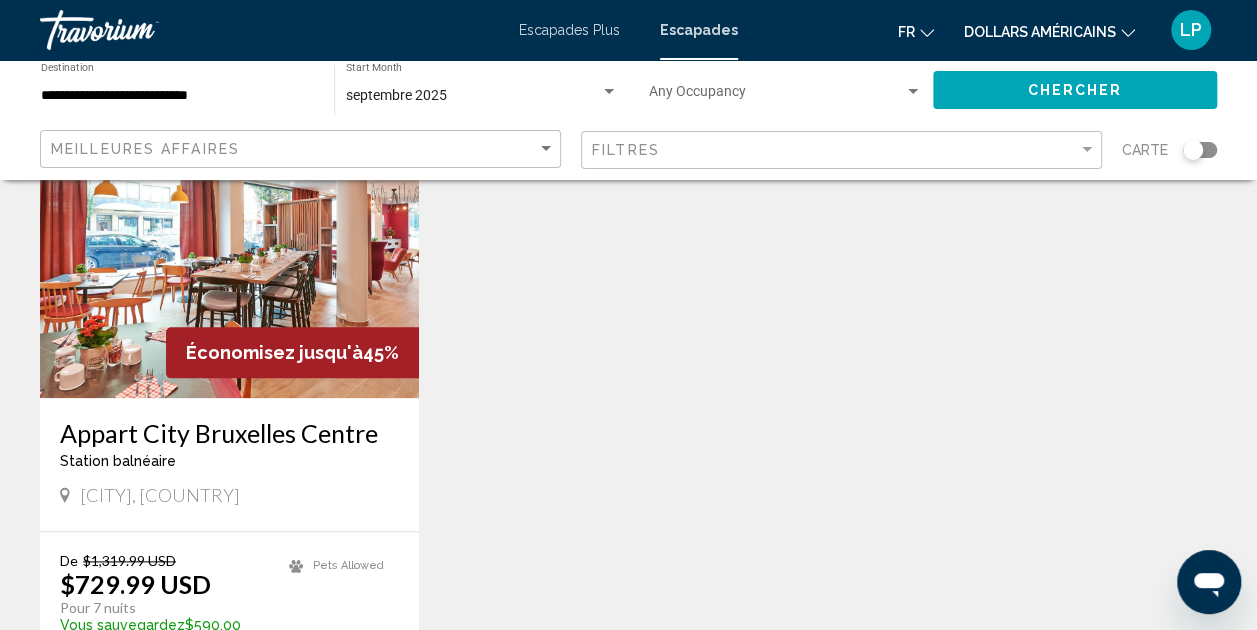 click on "**********" at bounding box center (177, 96) 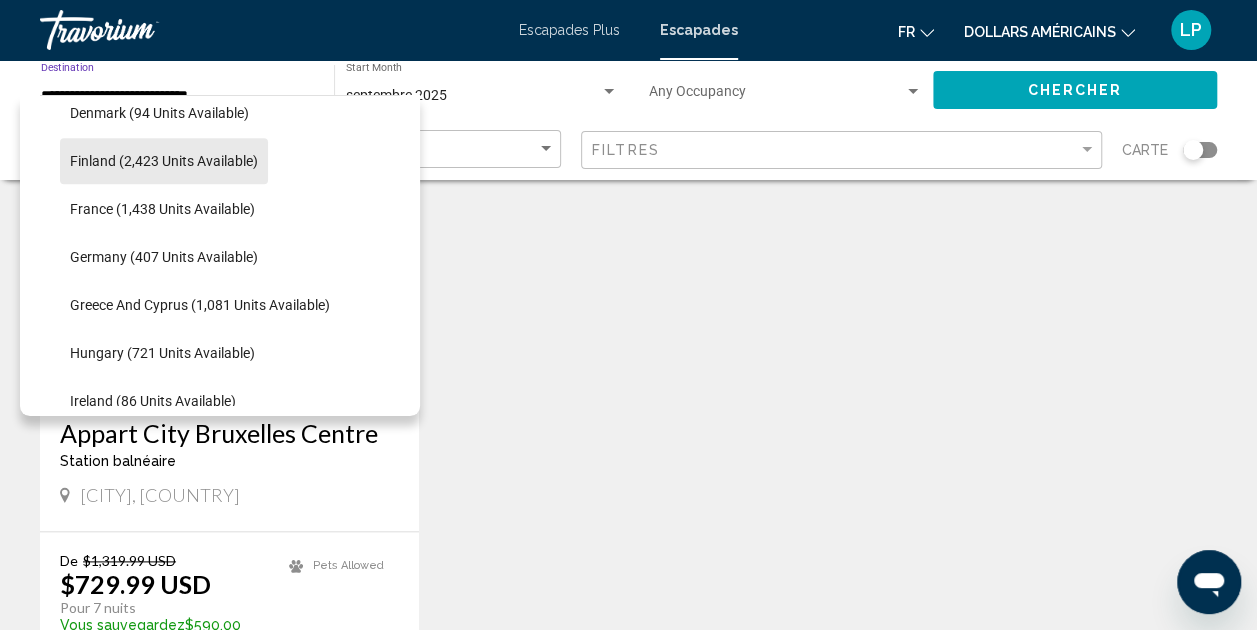 scroll, scrollTop: 498, scrollLeft: 0, axis: vertical 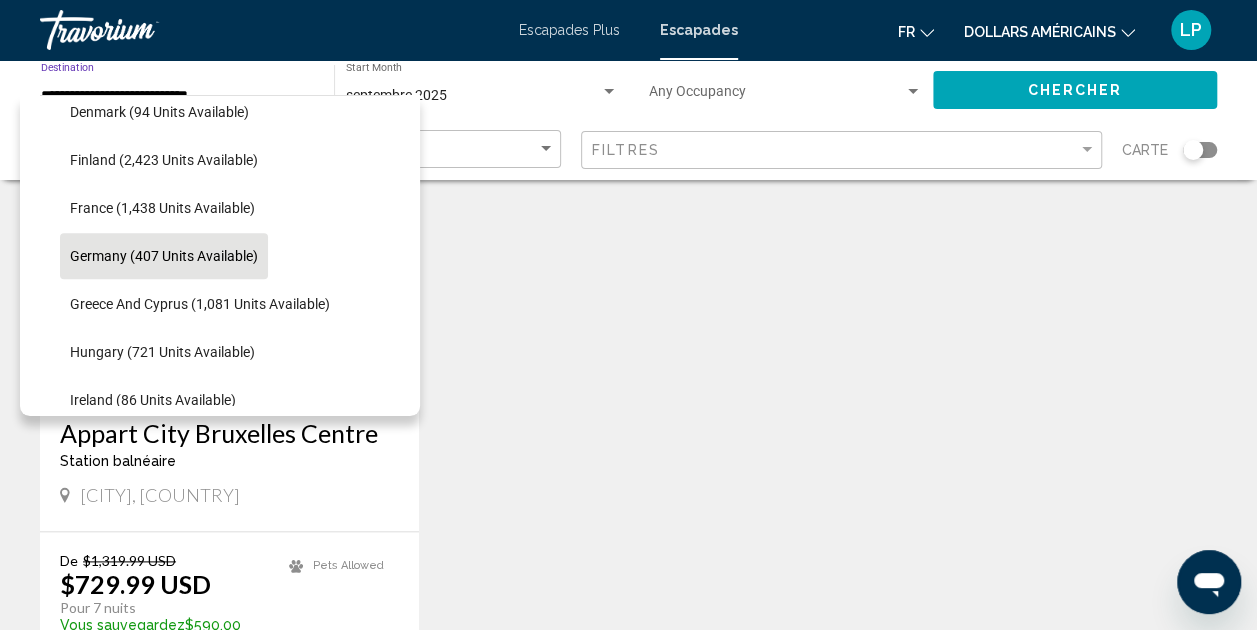 click on "Germany (407 units available)" 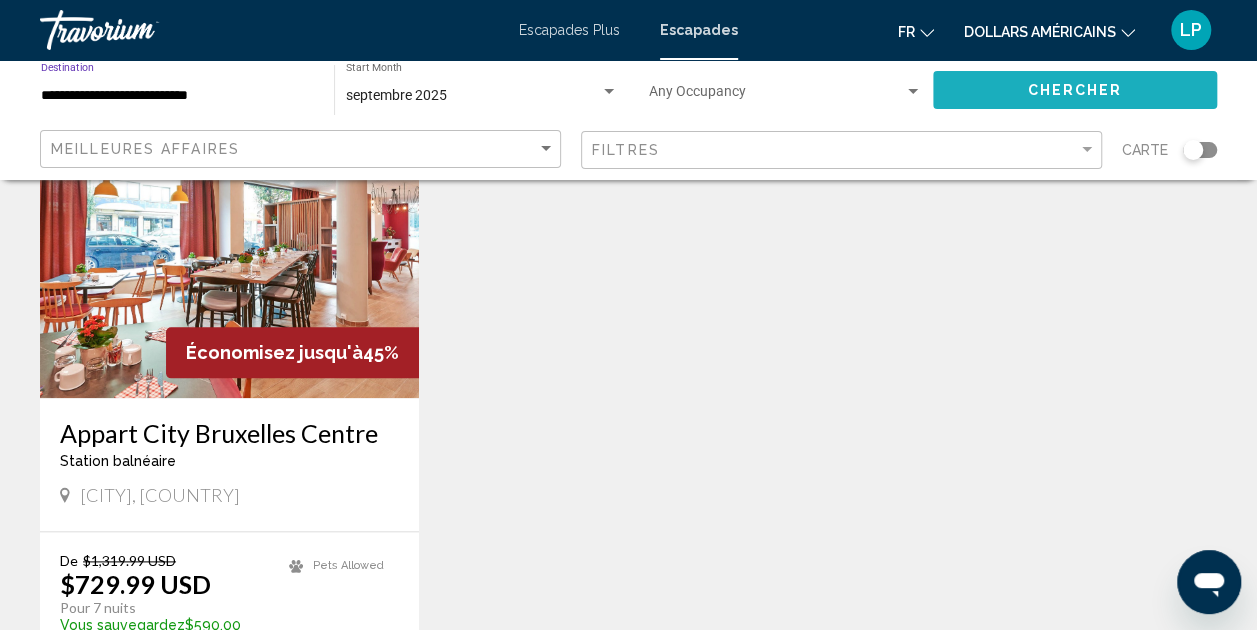 click on "Chercher" 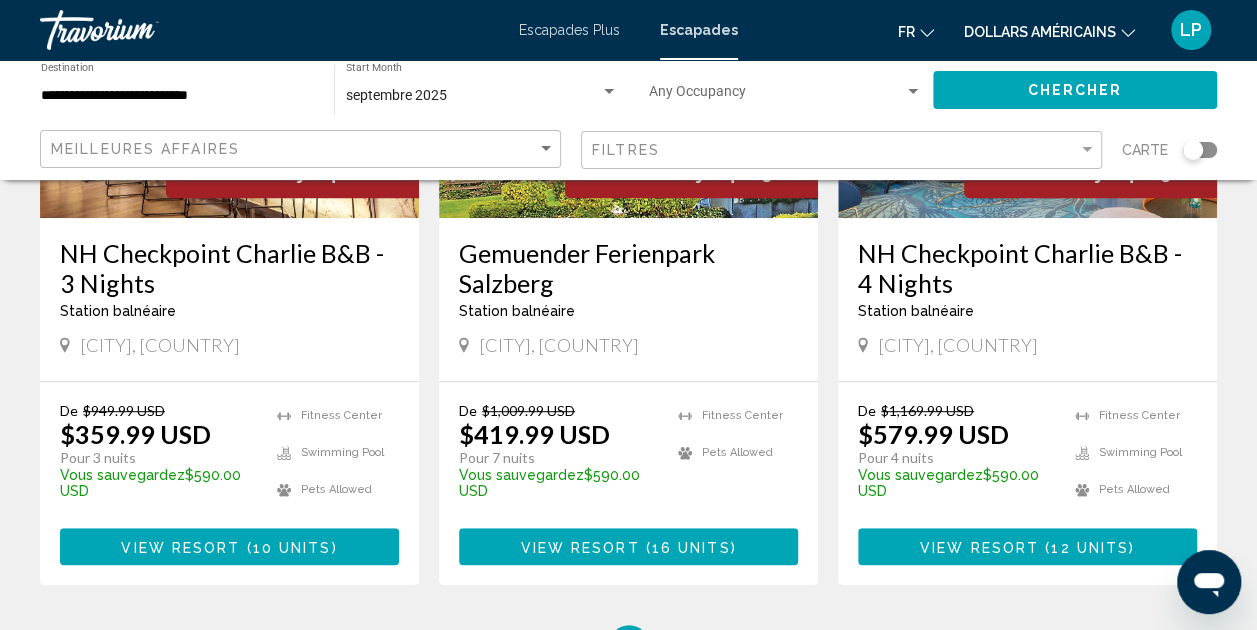 scroll, scrollTop: 370, scrollLeft: 0, axis: vertical 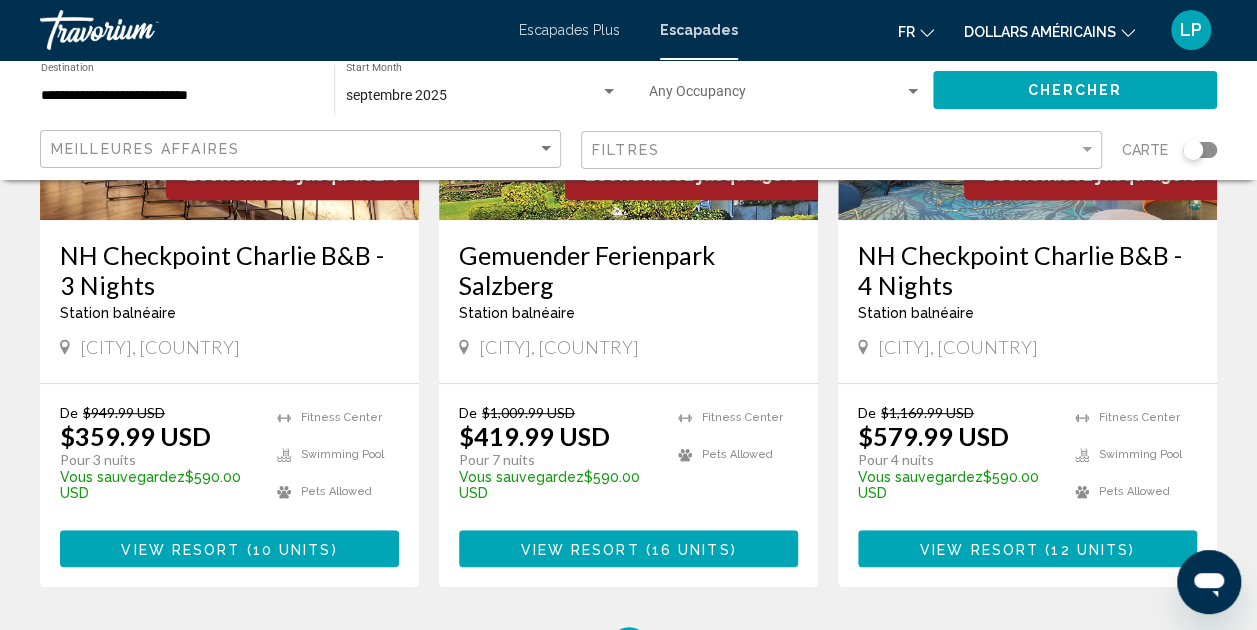 click on "**********" at bounding box center (177, 96) 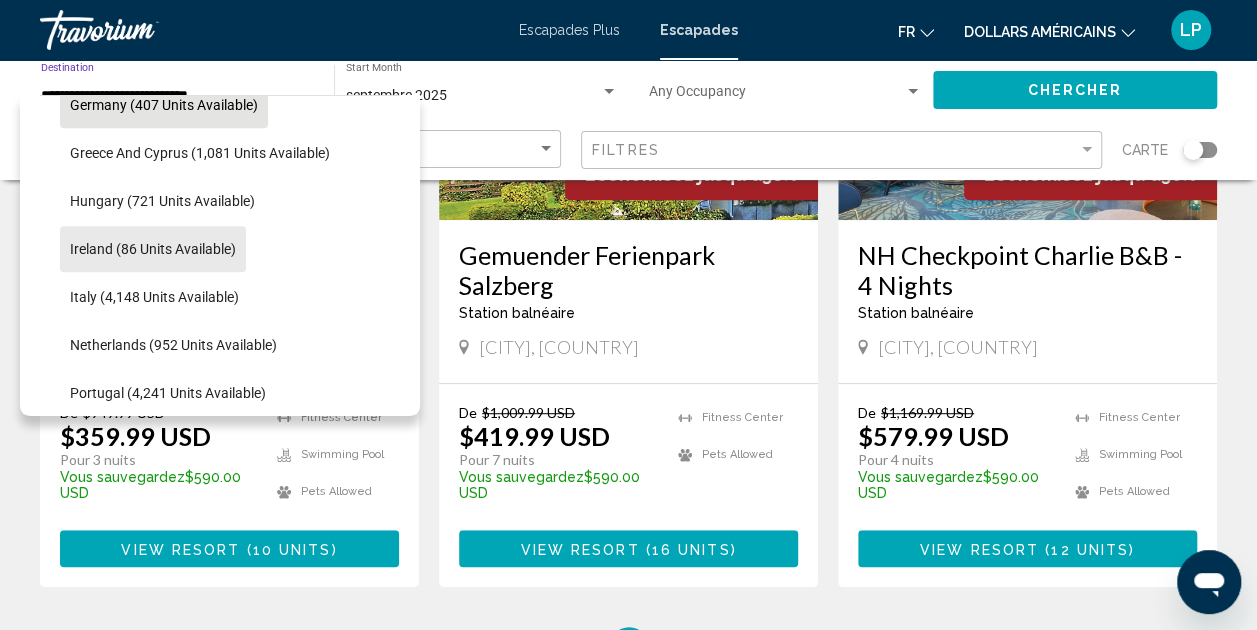 scroll, scrollTop: 652, scrollLeft: 0, axis: vertical 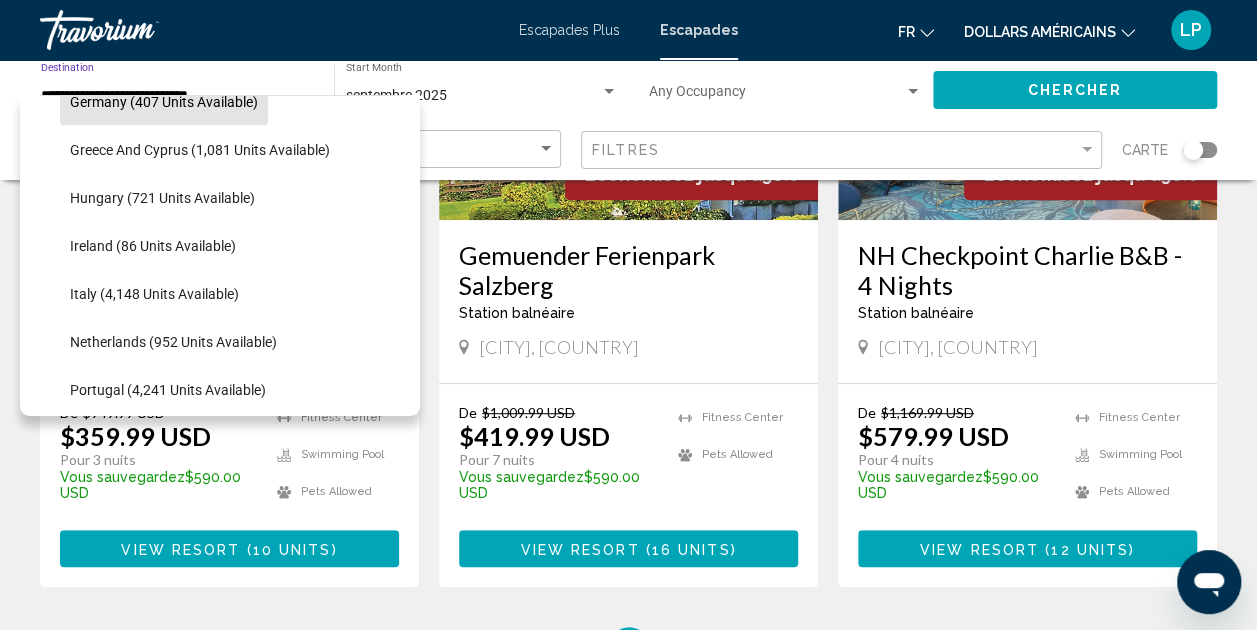 click on "Fitness Center
Swimming Pool
Pets Allowed" at bounding box center [1136, 459] 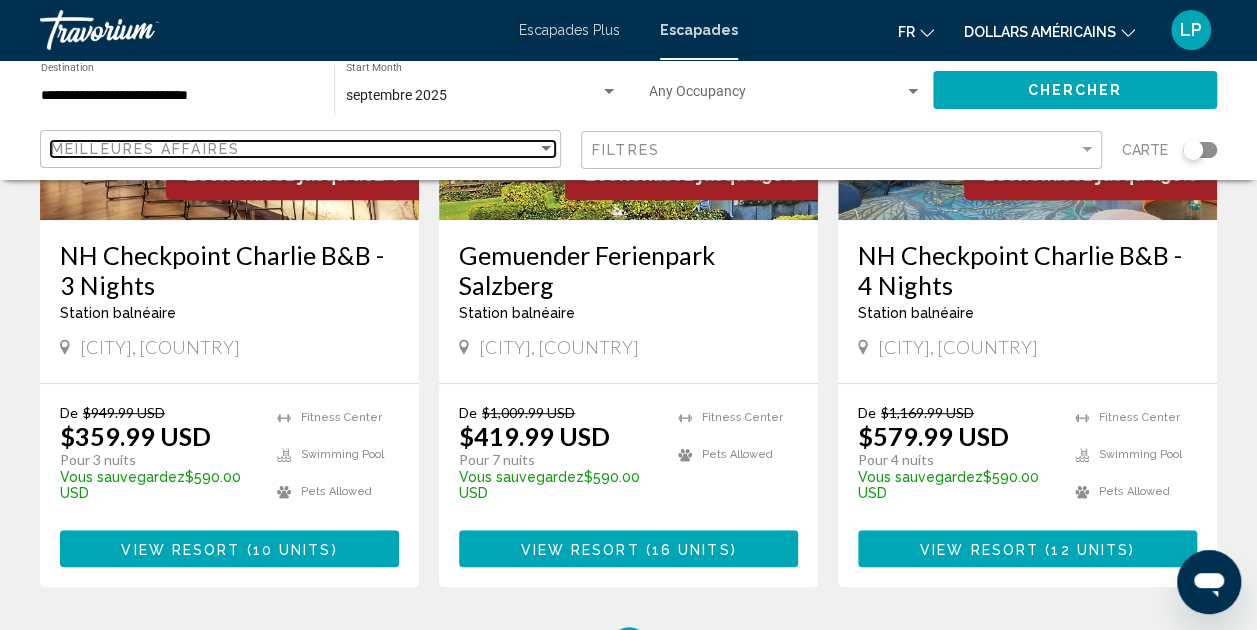 click on "Meilleures affaires" at bounding box center [145, 149] 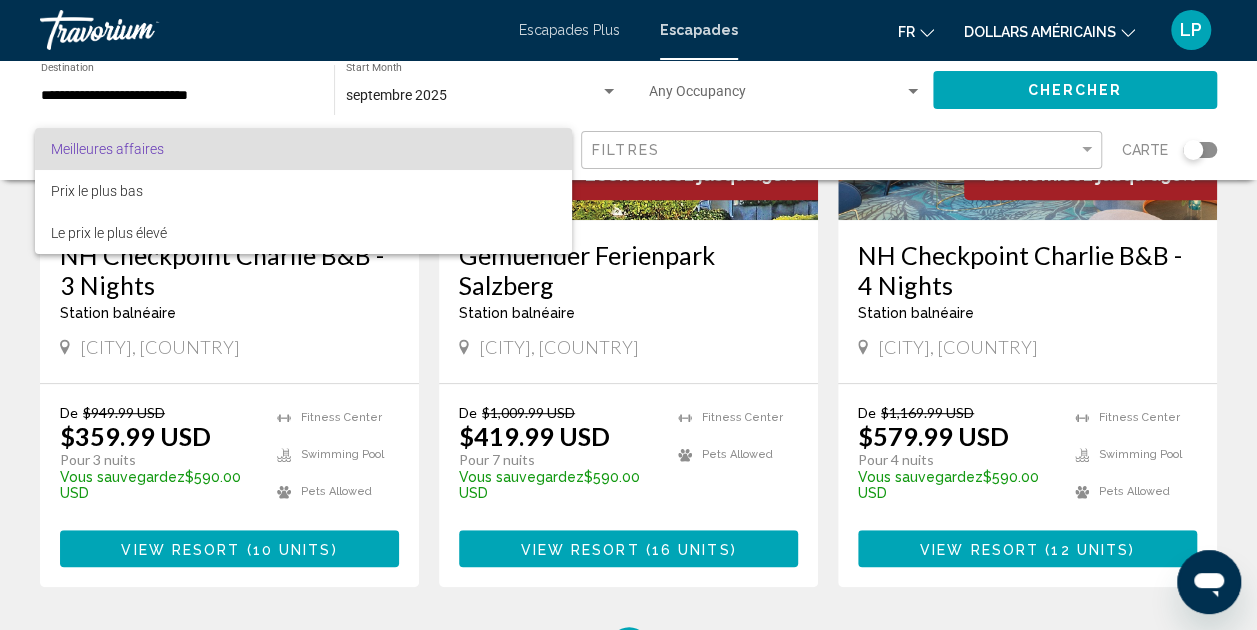 click at bounding box center [628, 315] 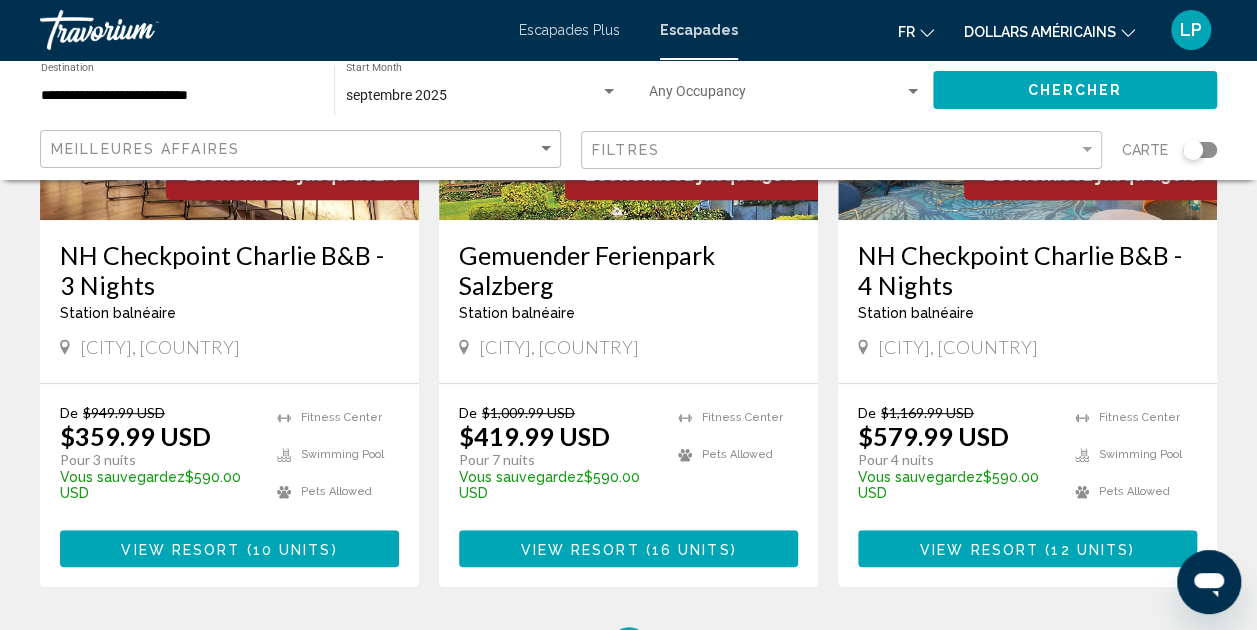 click on "**********" at bounding box center [177, 96] 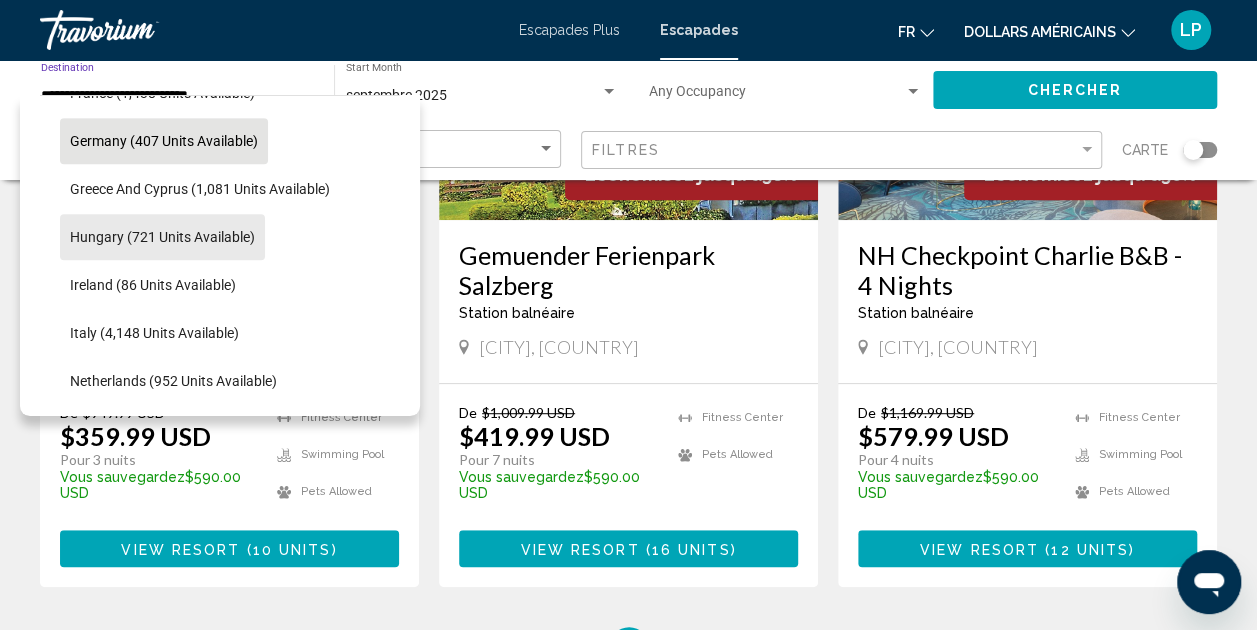 scroll, scrollTop: 622, scrollLeft: 0, axis: vertical 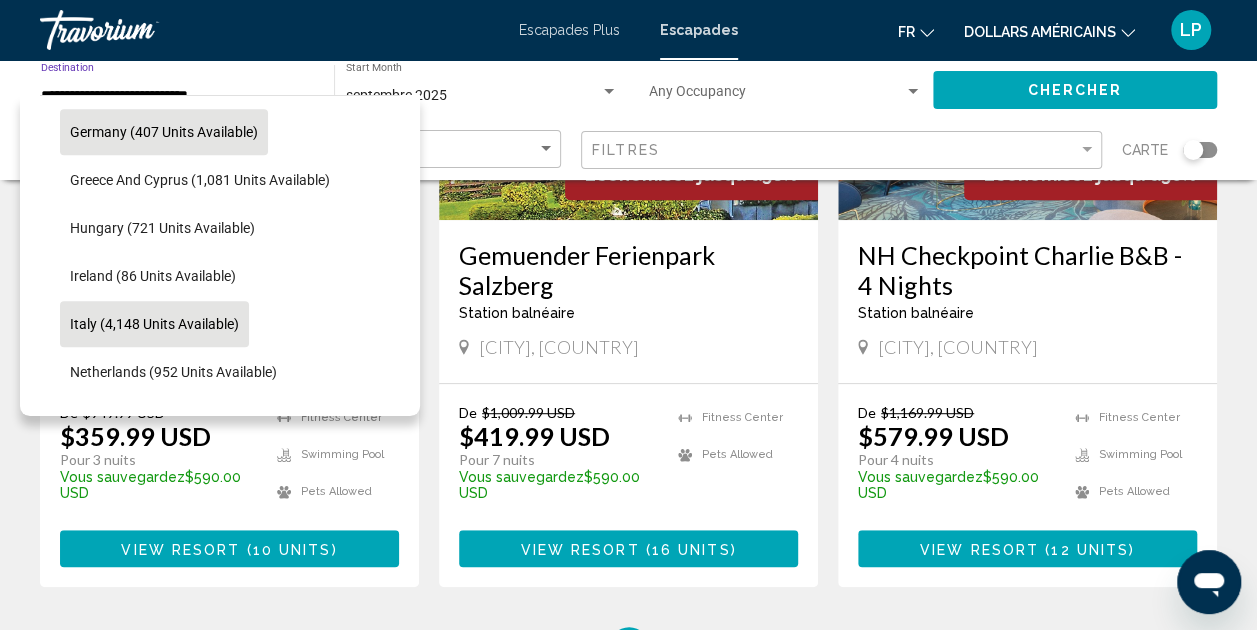 click on "Italy (4,148 units available)" 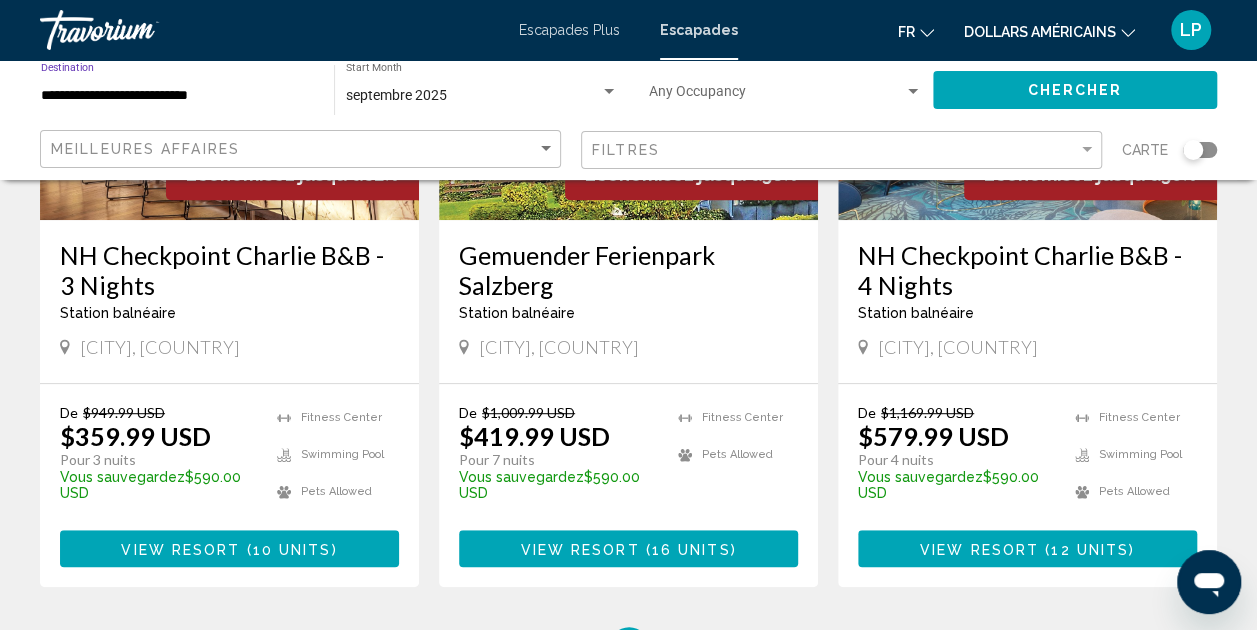 click on "Chercher" 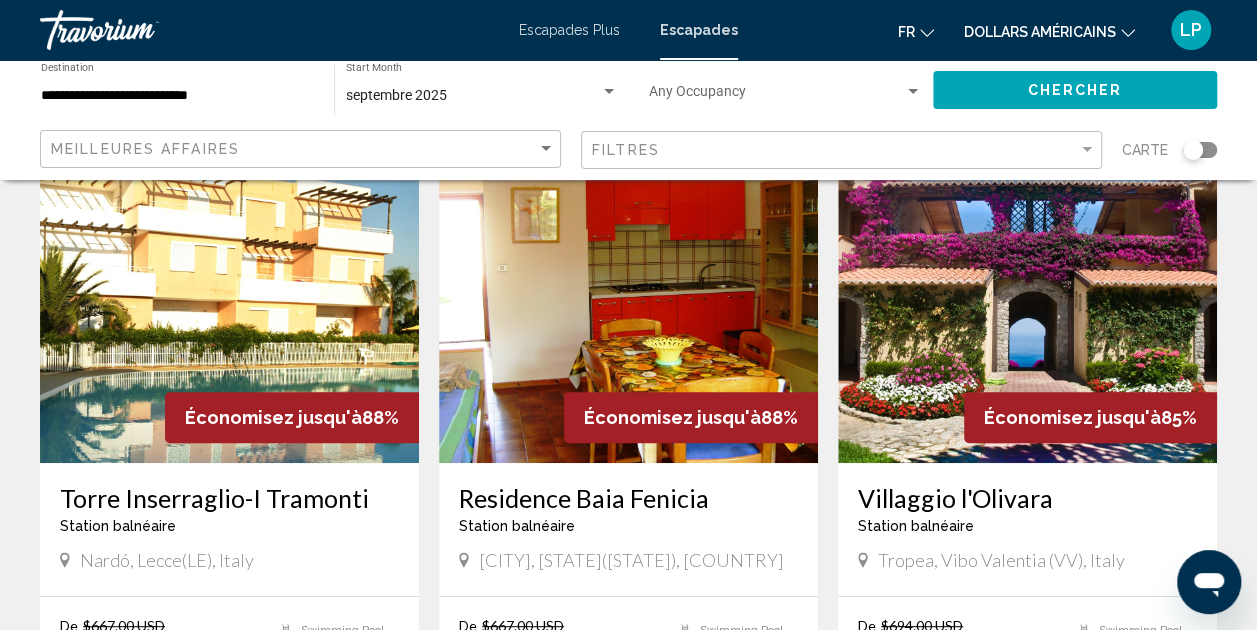 scroll, scrollTop: 188, scrollLeft: 0, axis: vertical 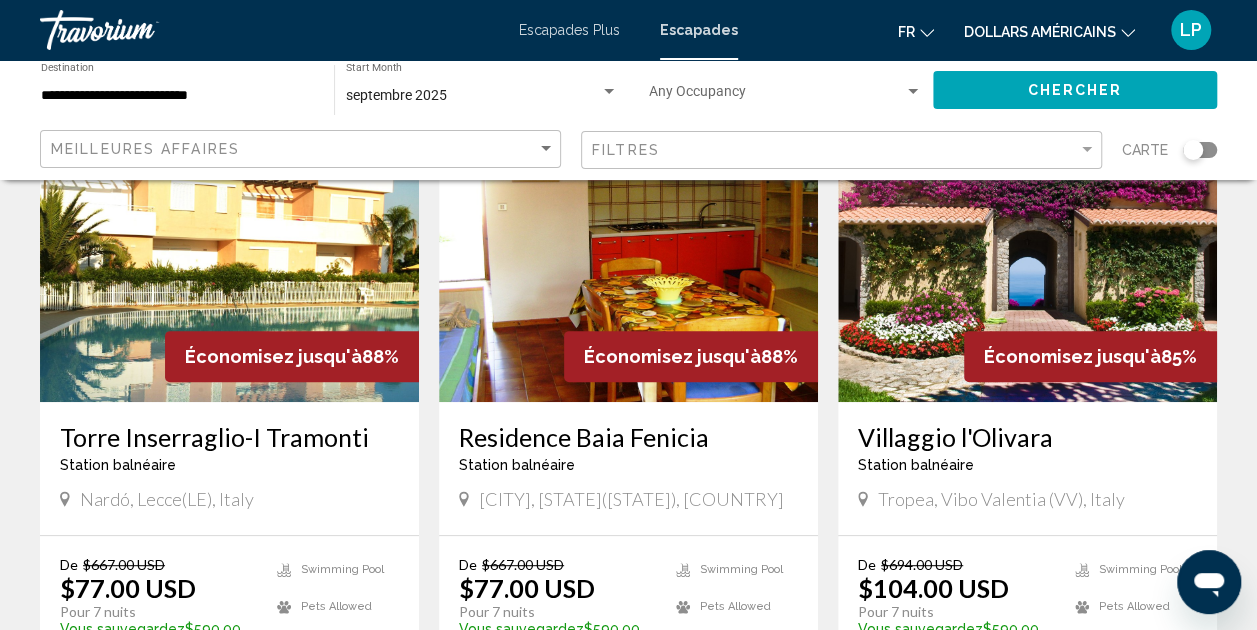 click on "De $[PRICE] USD $[PRICE] USD  Pour [NUMBER] nuits Vous sauvegardez  $[PRICE] USD   temp  [NUMBER]
Swimming Pool
Pets Allowed View Resort    ( [NUMBER] units )" at bounding box center [229, 637] 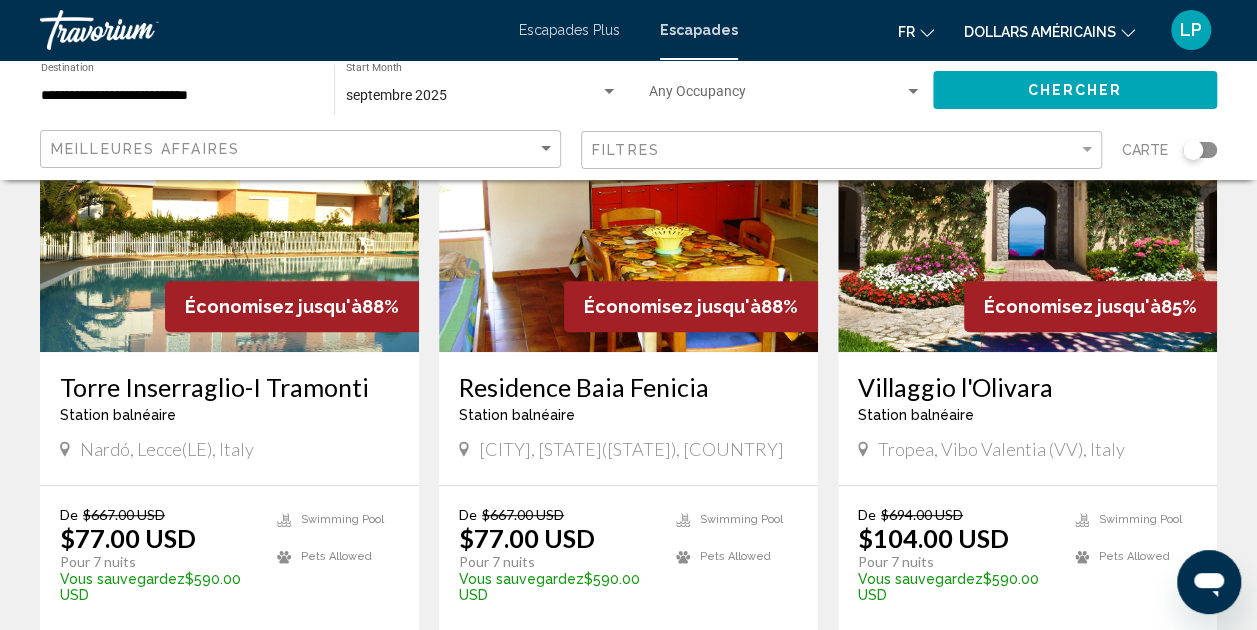 scroll, scrollTop: 240, scrollLeft: 0, axis: vertical 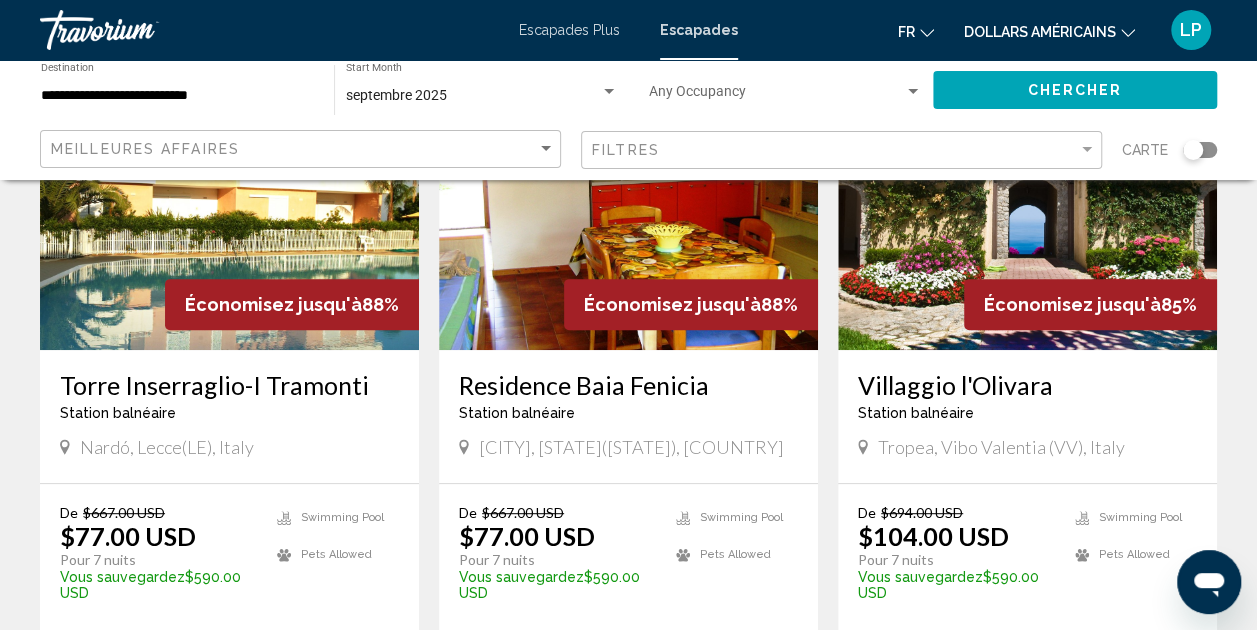click at bounding box center (628, 190) 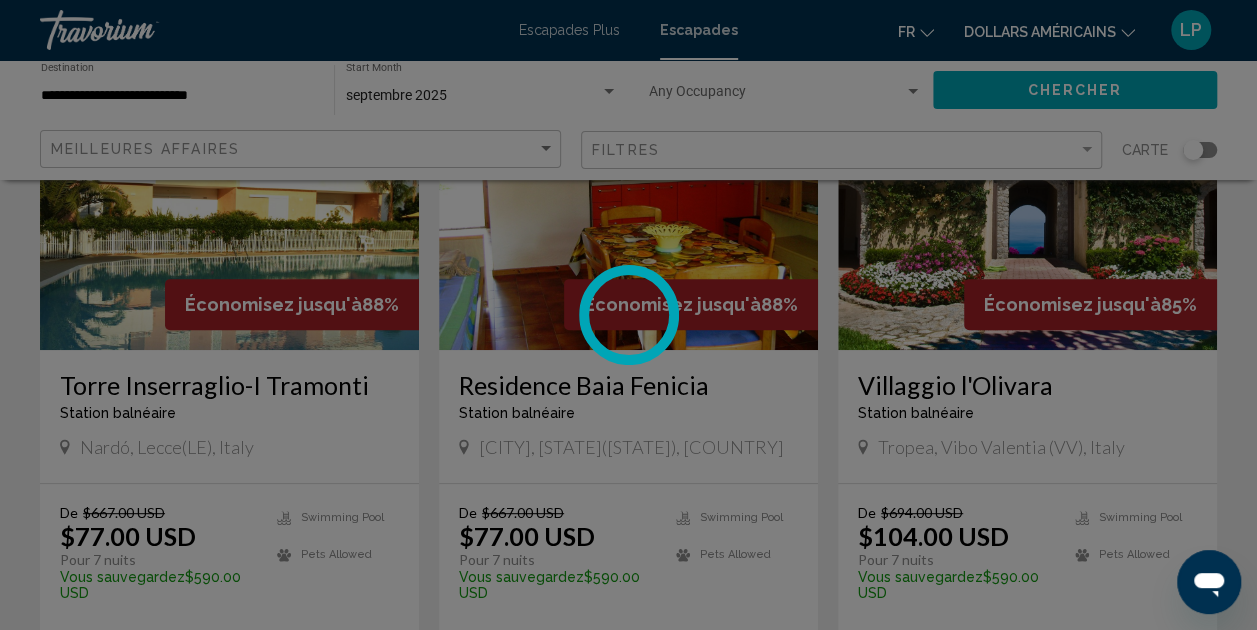 click at bounding box center [628, 315] 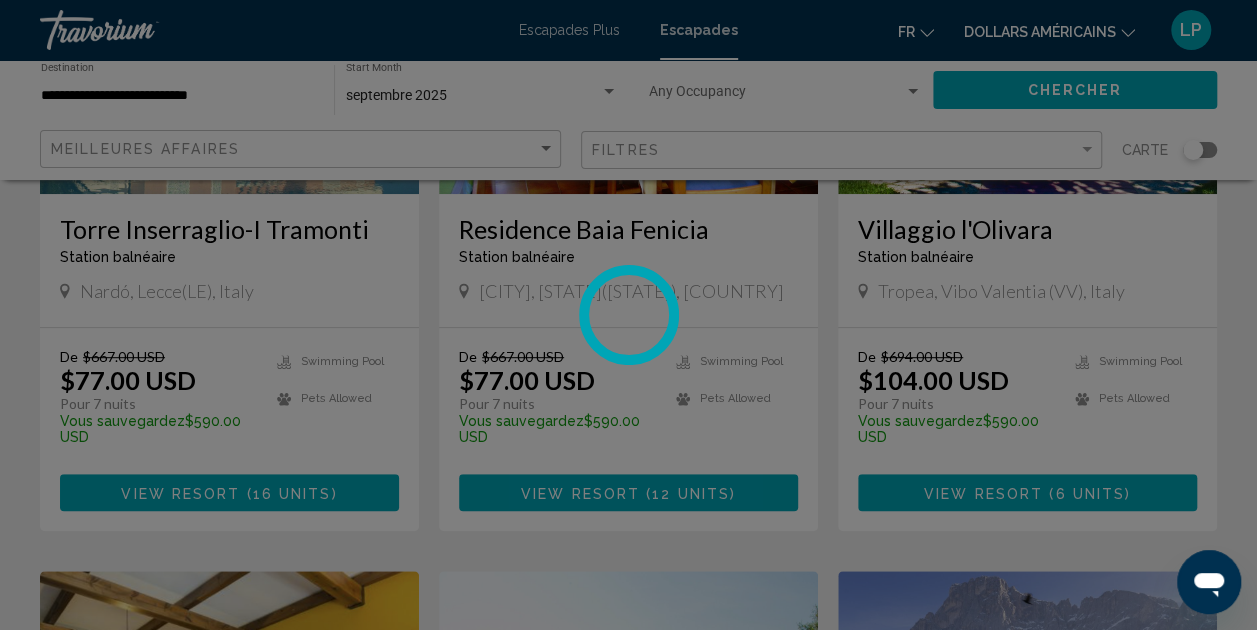 scroll, scrollTop: 314, scrollLeft: 0, axis: vertical 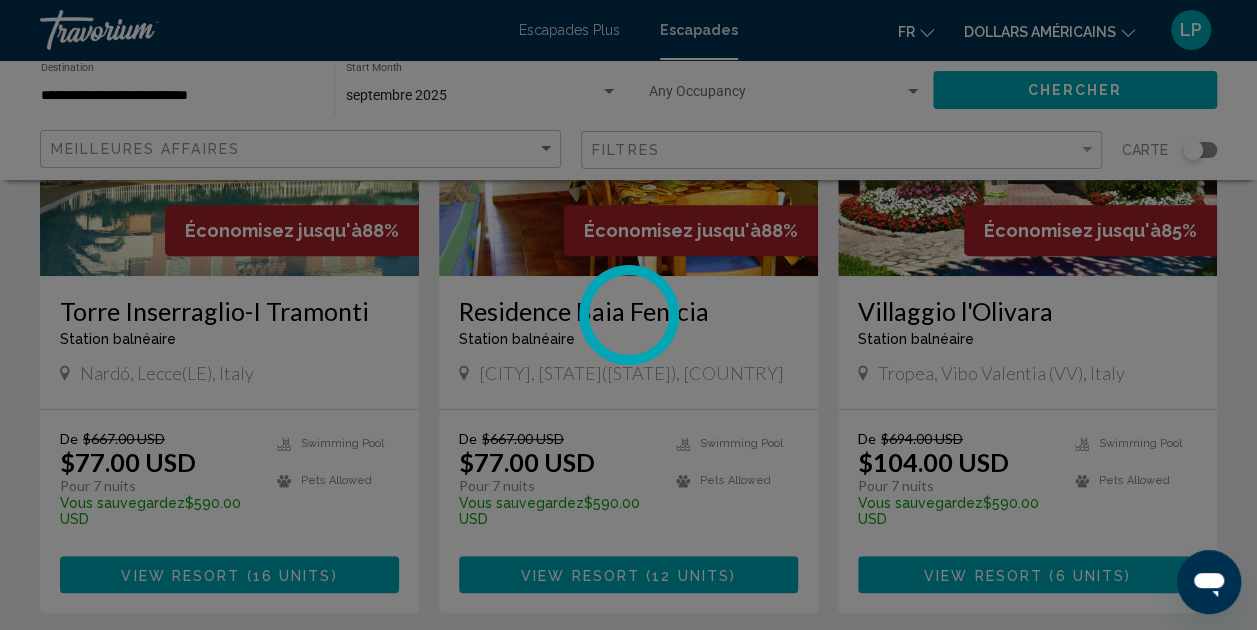 click at bounding box center [628, 315] 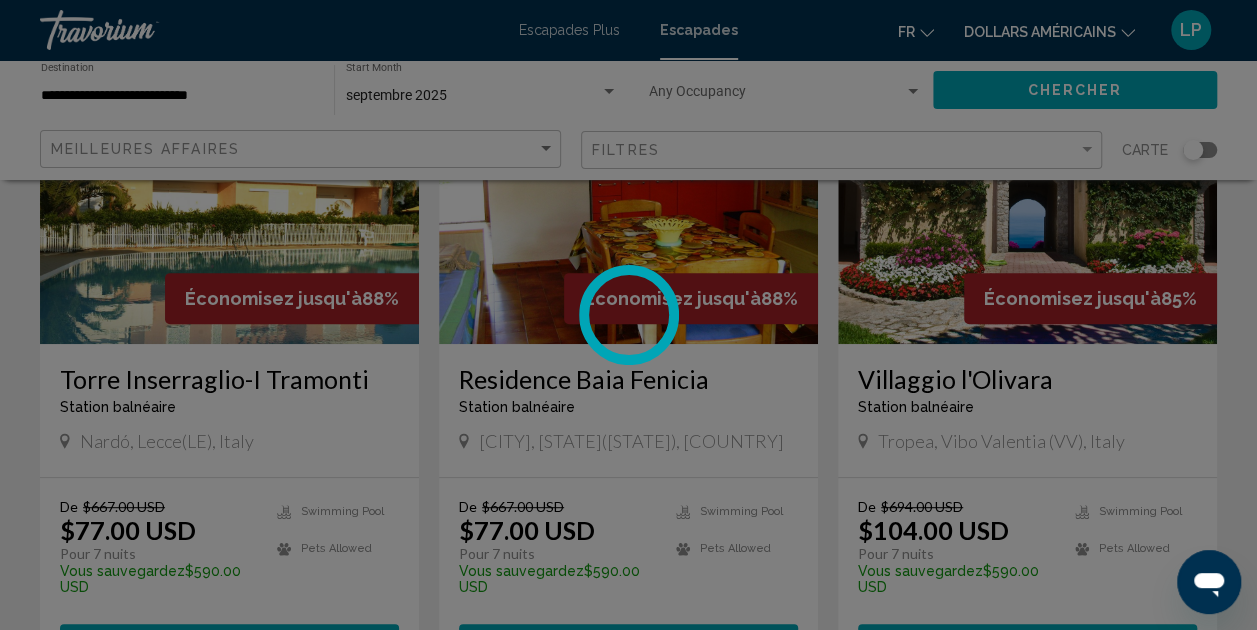 scroll, scrollTop: 194, scrollLeft: 0, axis: vertical 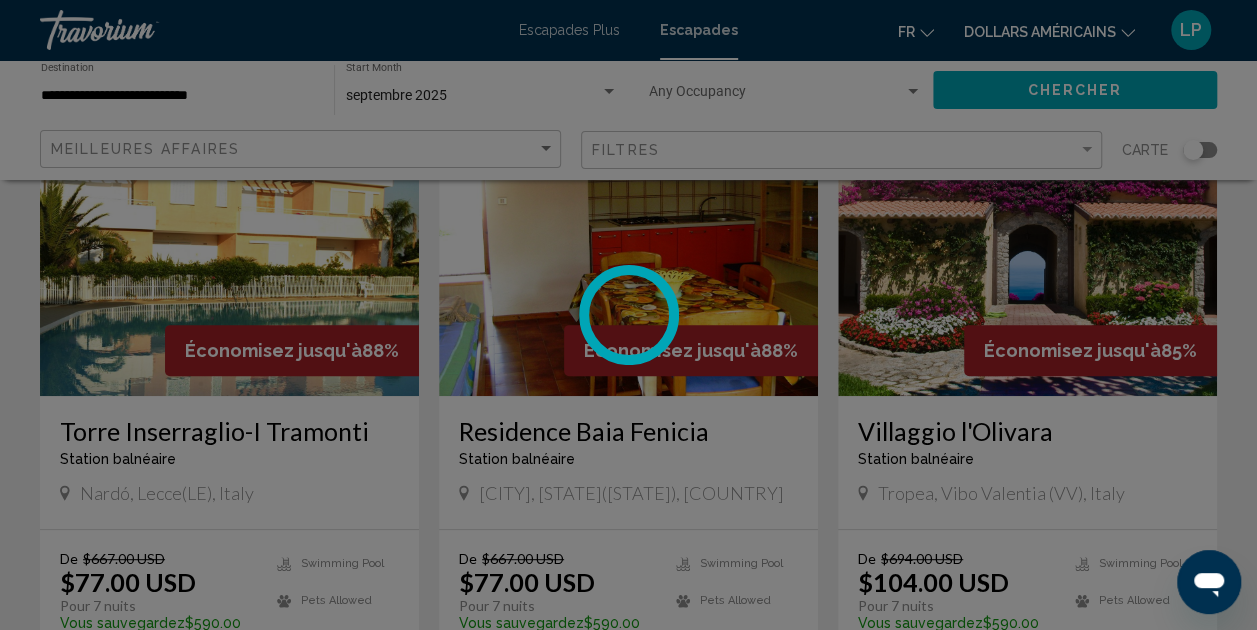 click at bounding box center [628, 315] 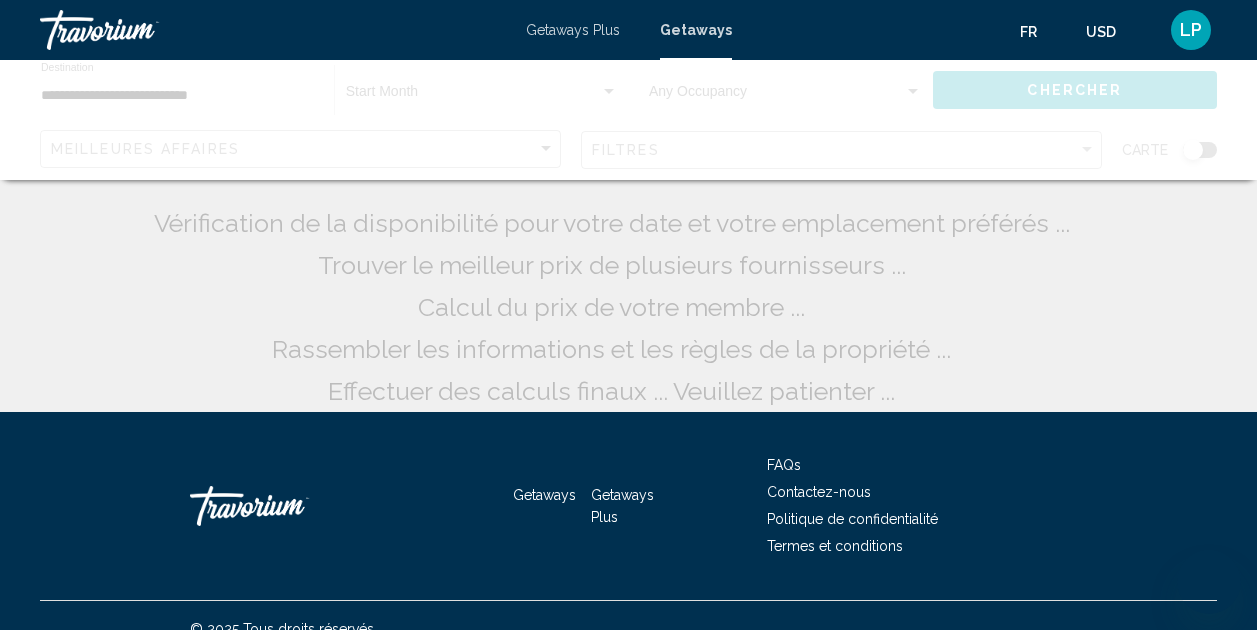 scroll, scrollTop: 0, scrollLeft: 0, axis: both 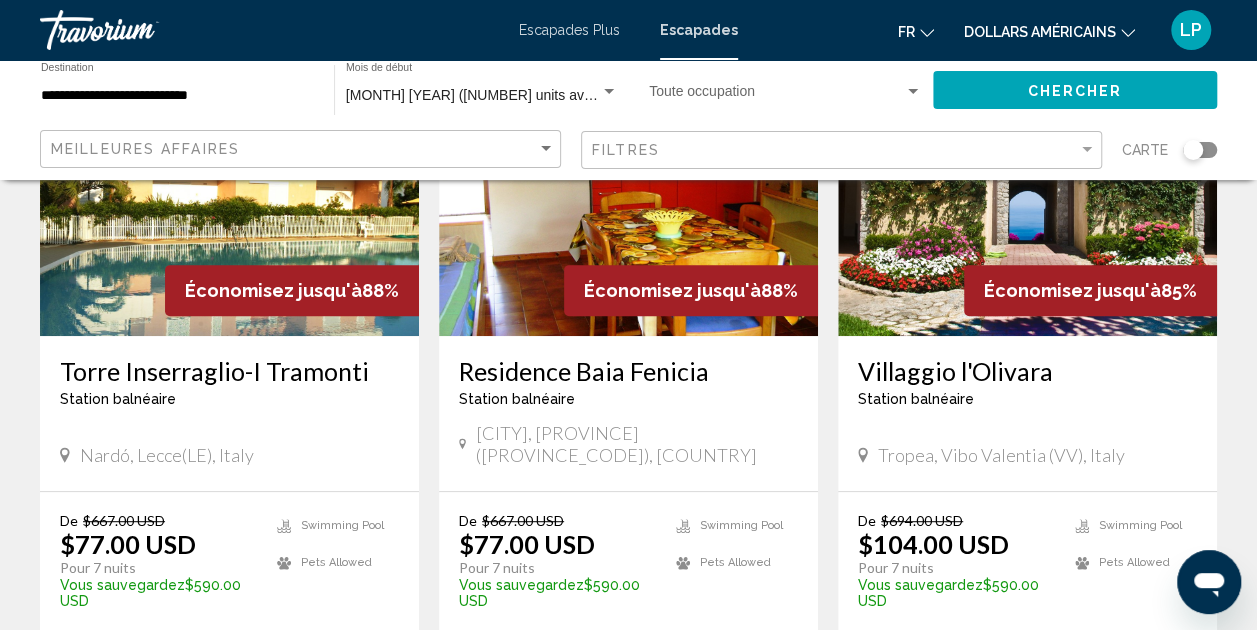click at bounding box center [628, 176] 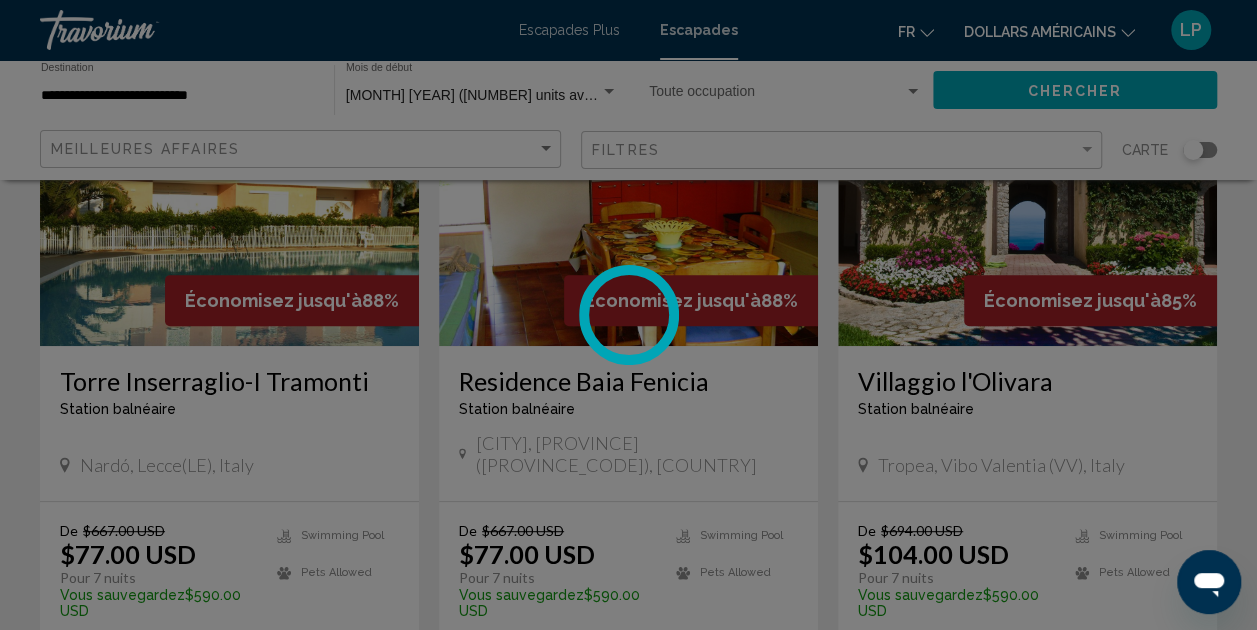 scroll, scrollTop: 242, scrollLeft: 0, axis: vertical 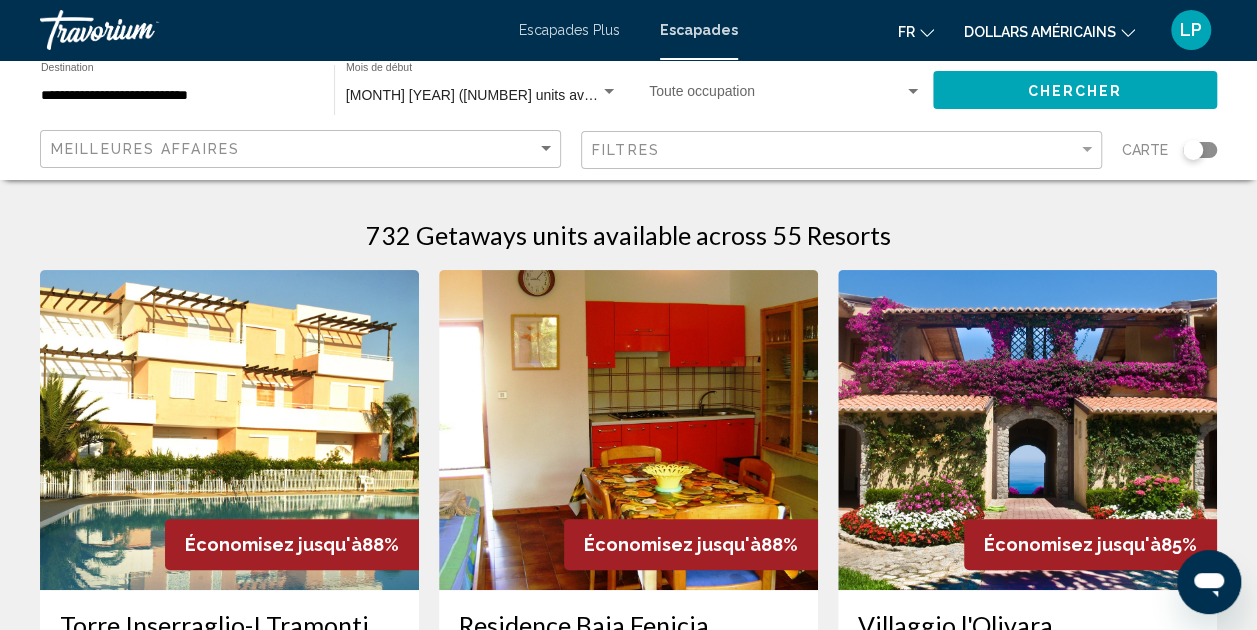 click at bounding box center (229, 430) 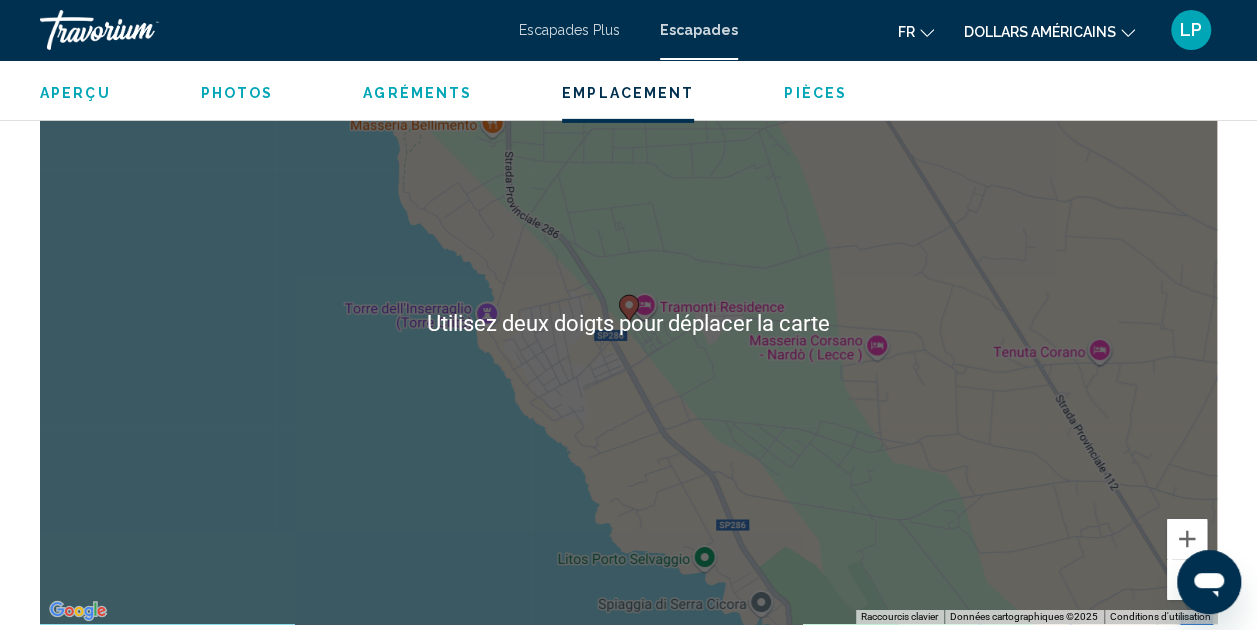 scroll, scrollTop: 3209, scrollLeft: 0, axis: vertical 